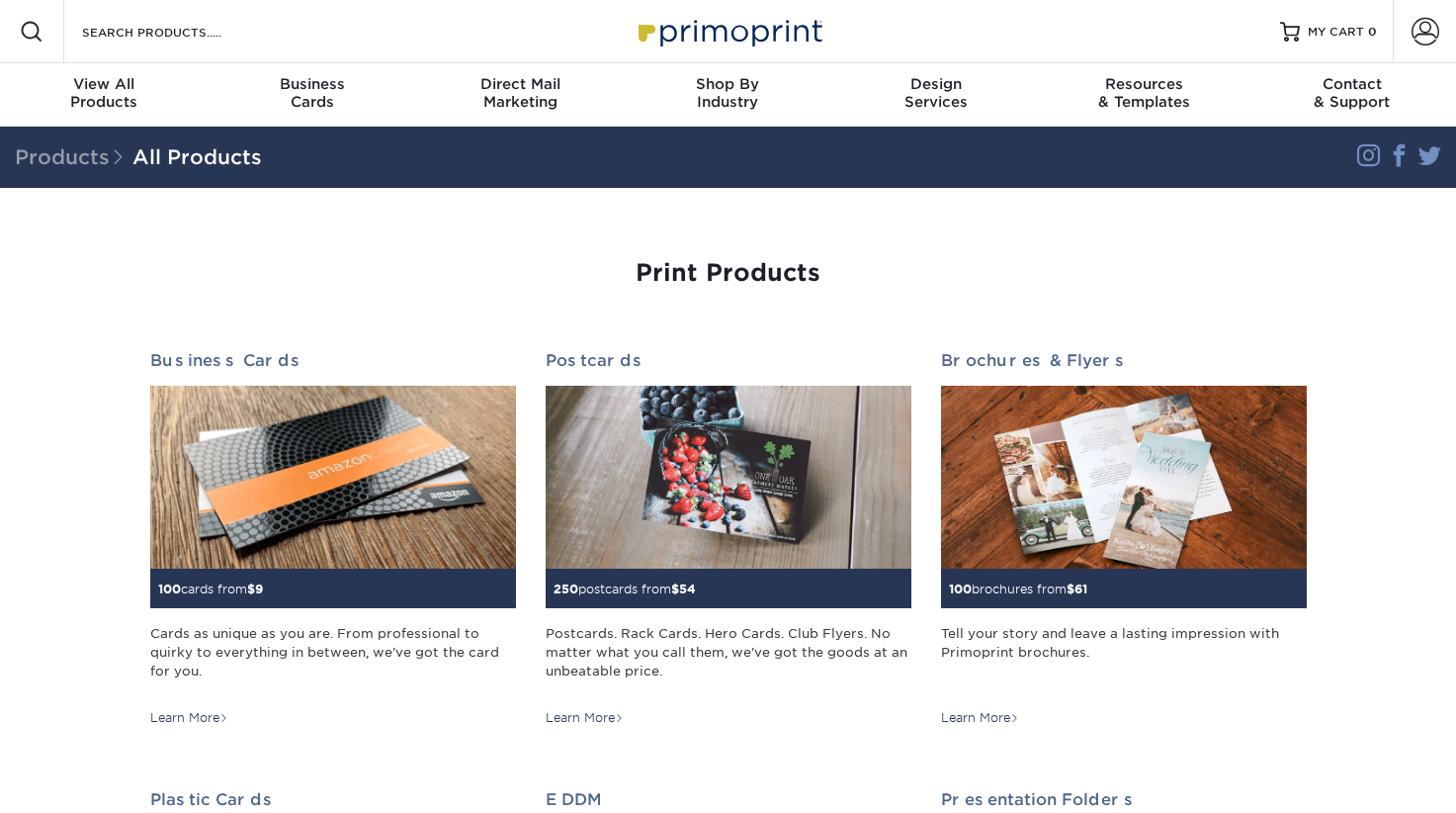 scroll, scrollTop: 0, scrollLeft: 0, axis: both 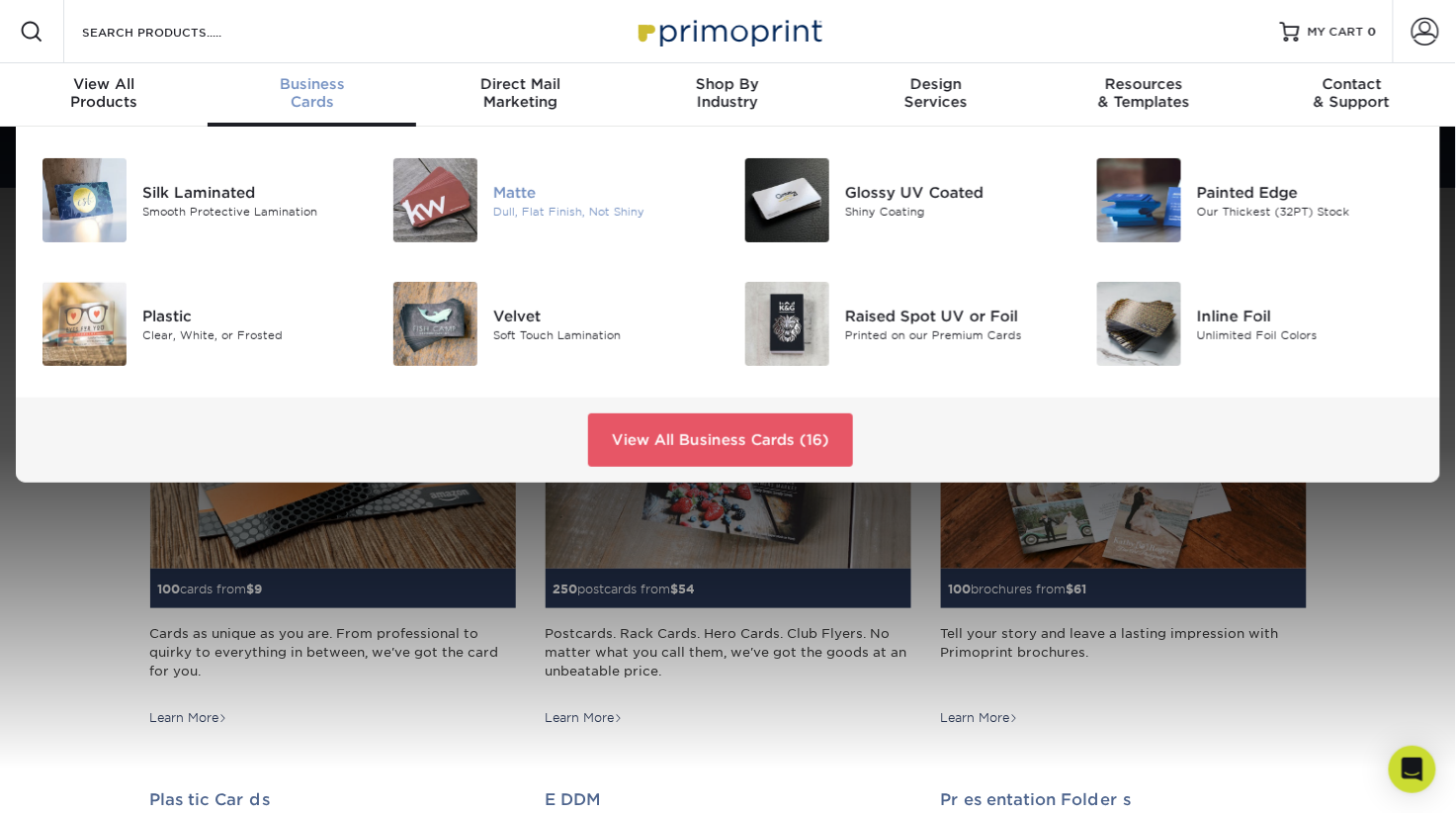 click on "Matte" at bounding box center (603, 192) 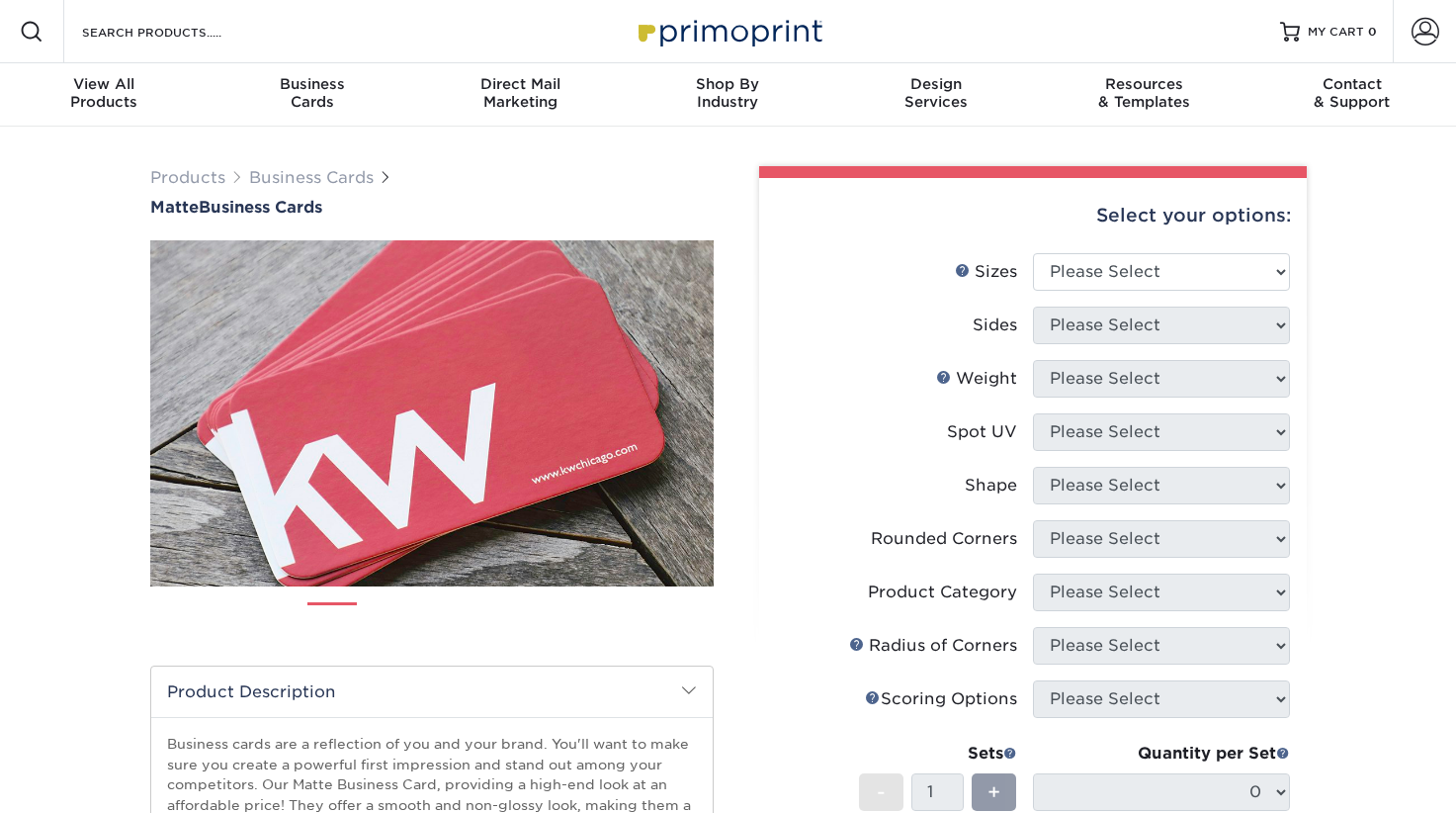 scroll, scrollTop: 0, scrollLeft: 0, axis: both 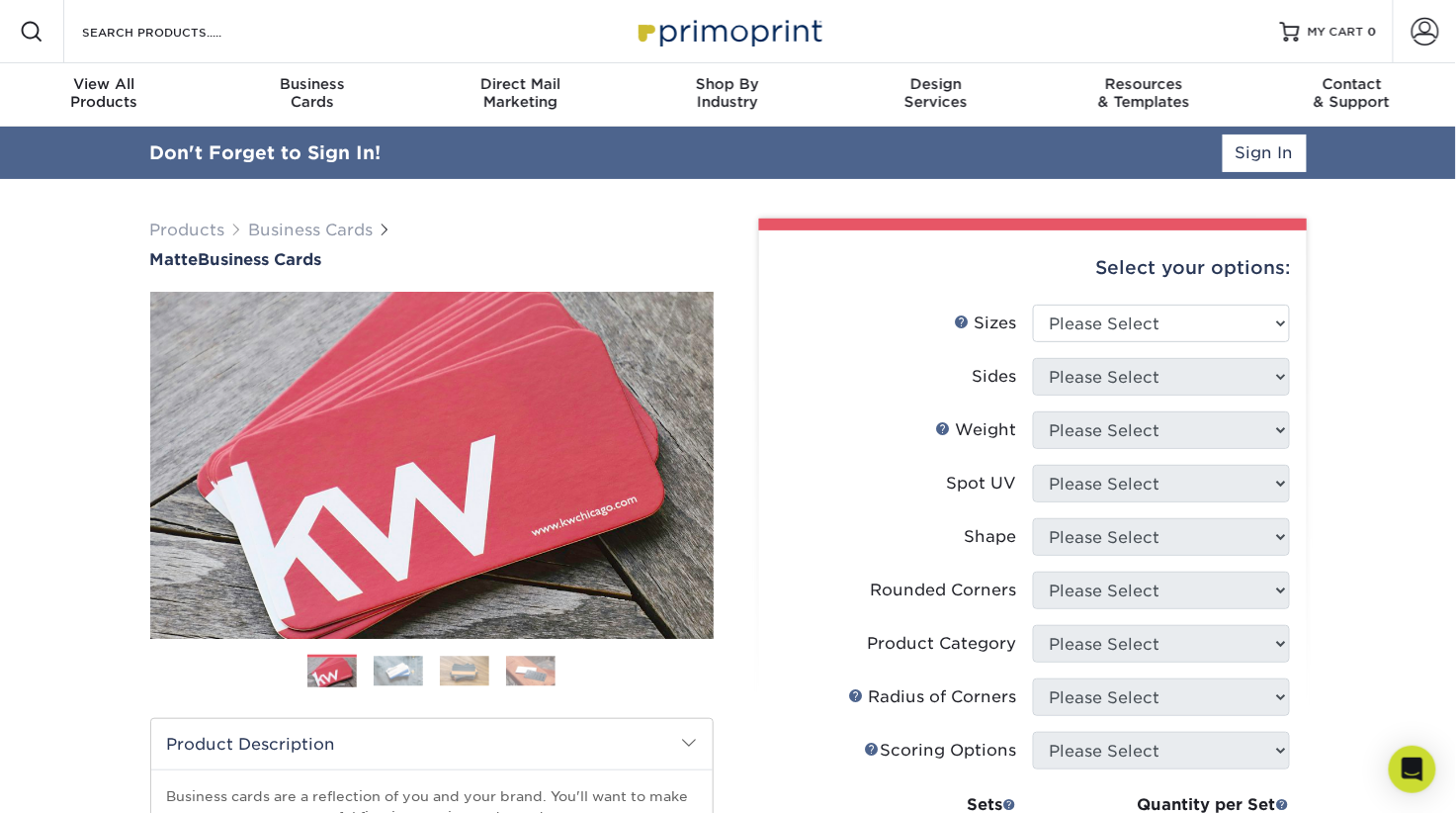 click on "Select your options:" at bounding box center (1033, 268) 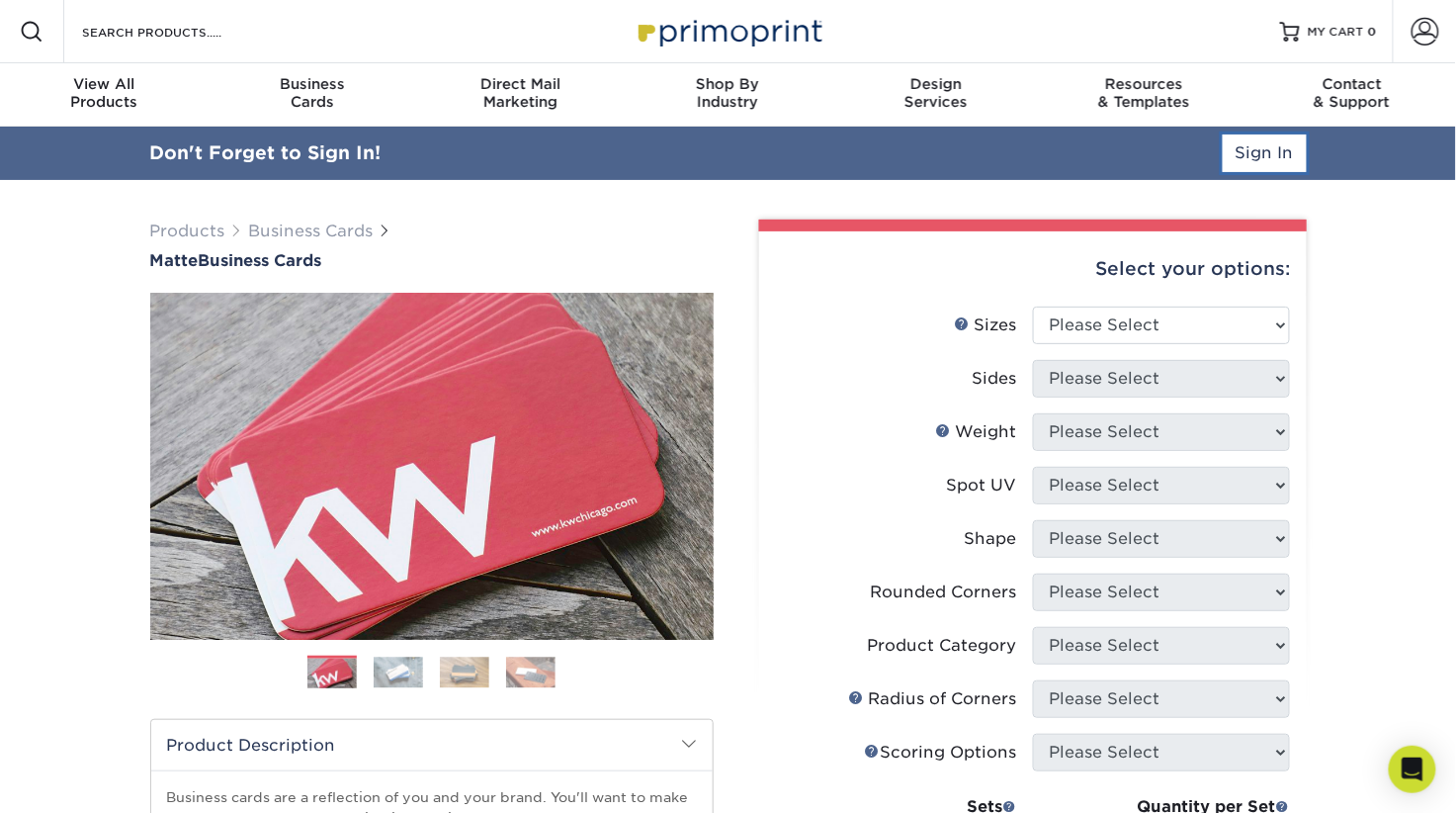 click on "Sign In" at bounding box center [1264, 153] 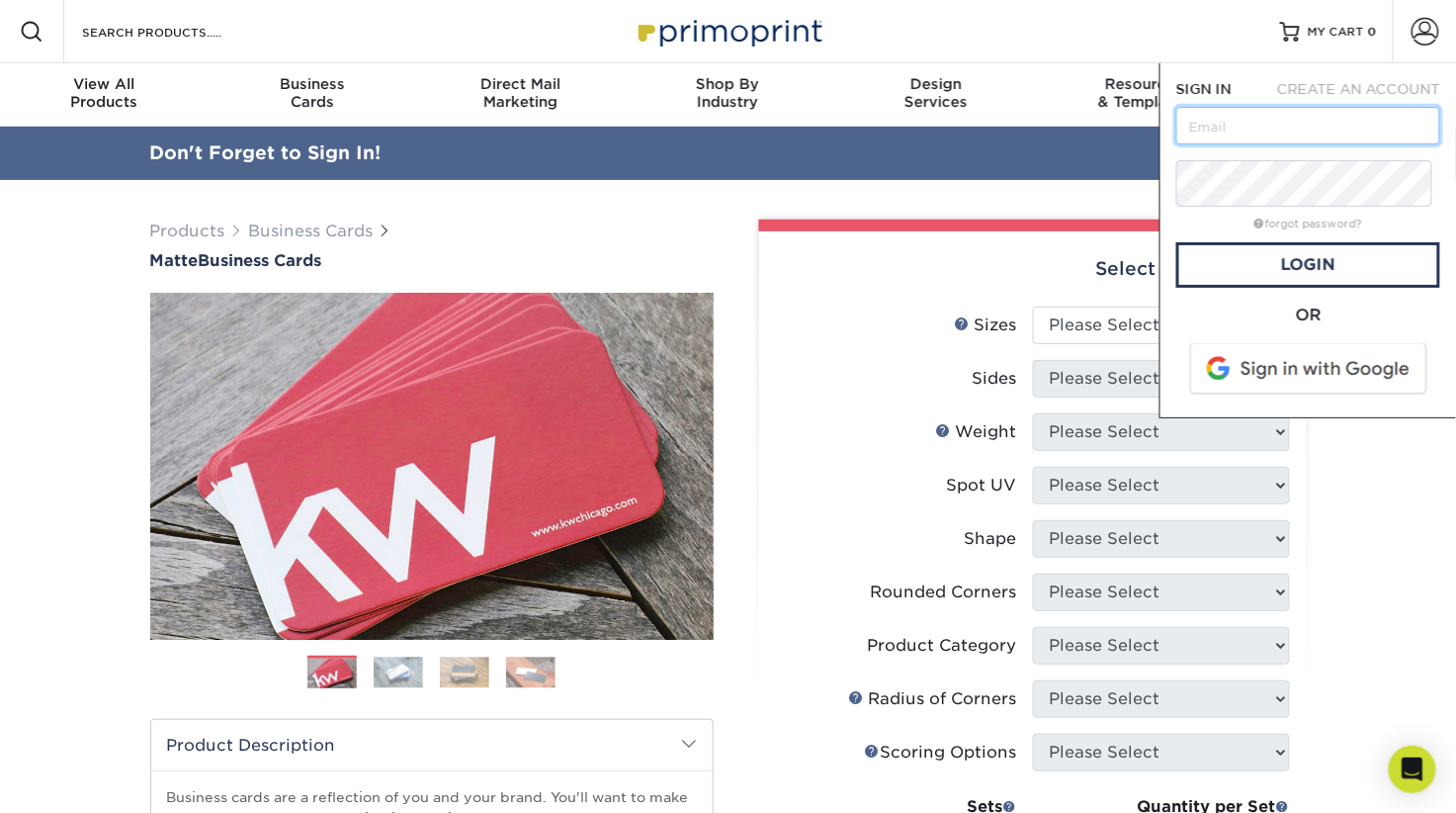 click at bounding box center [1308, 126] 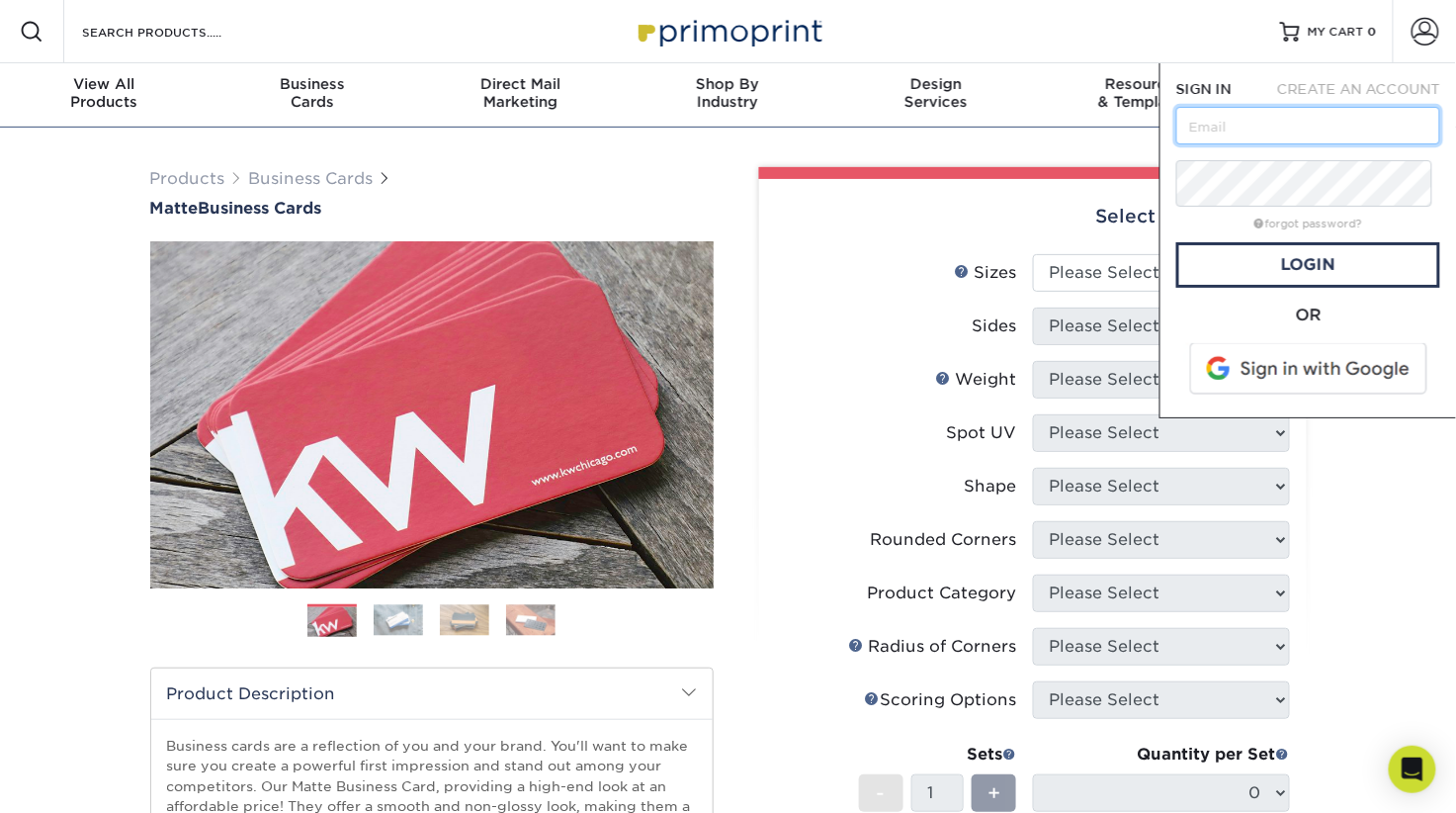 type on "[EMAIL]" 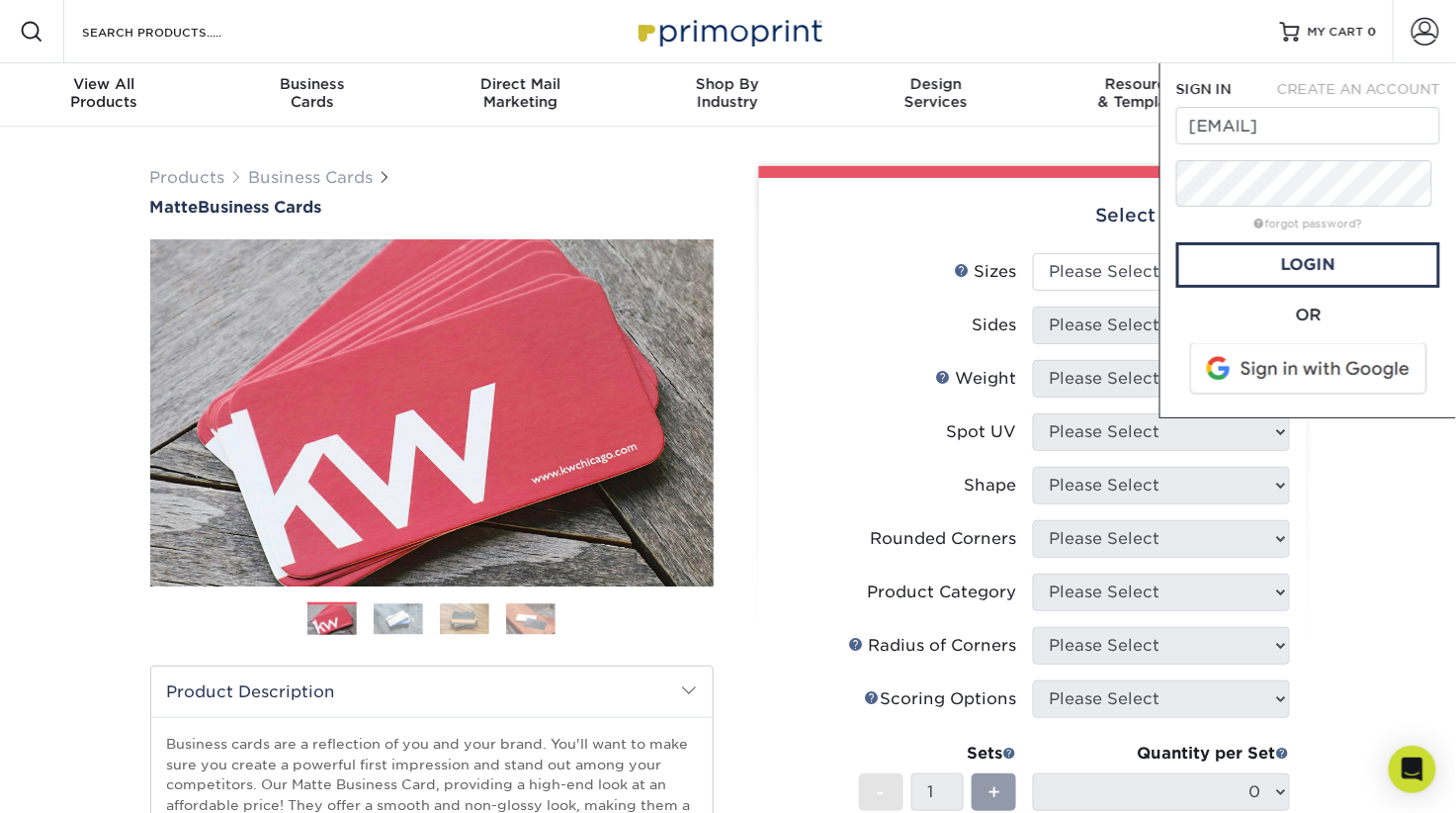 click on "SIGN IN
CREATE AN ACCOUNT
[EMAIL]
forgot password?
All fields are required.
Login
OR" at bounding box center [1308, 240] 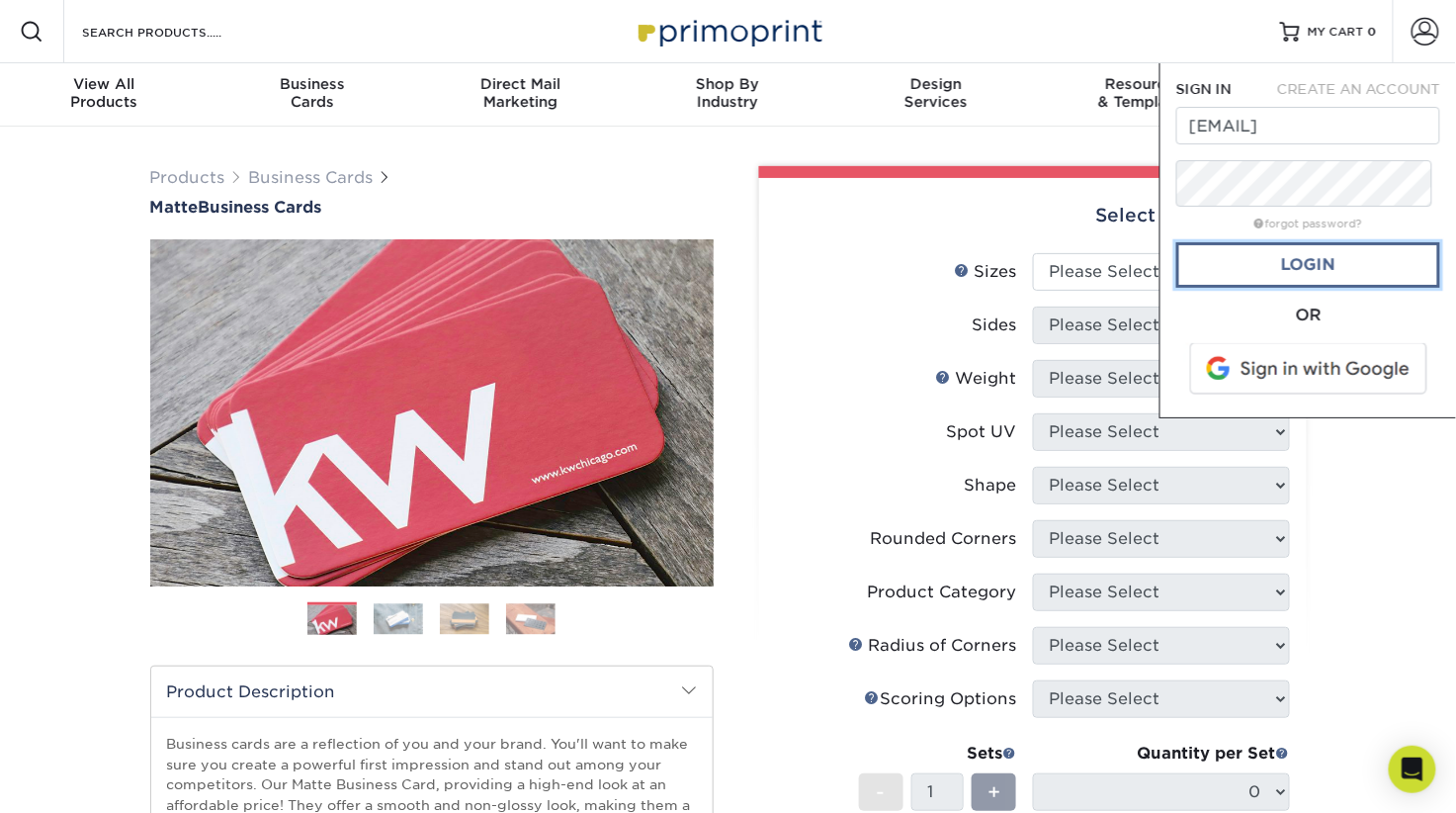 click on "Login" at bounding box center (1308, 265) 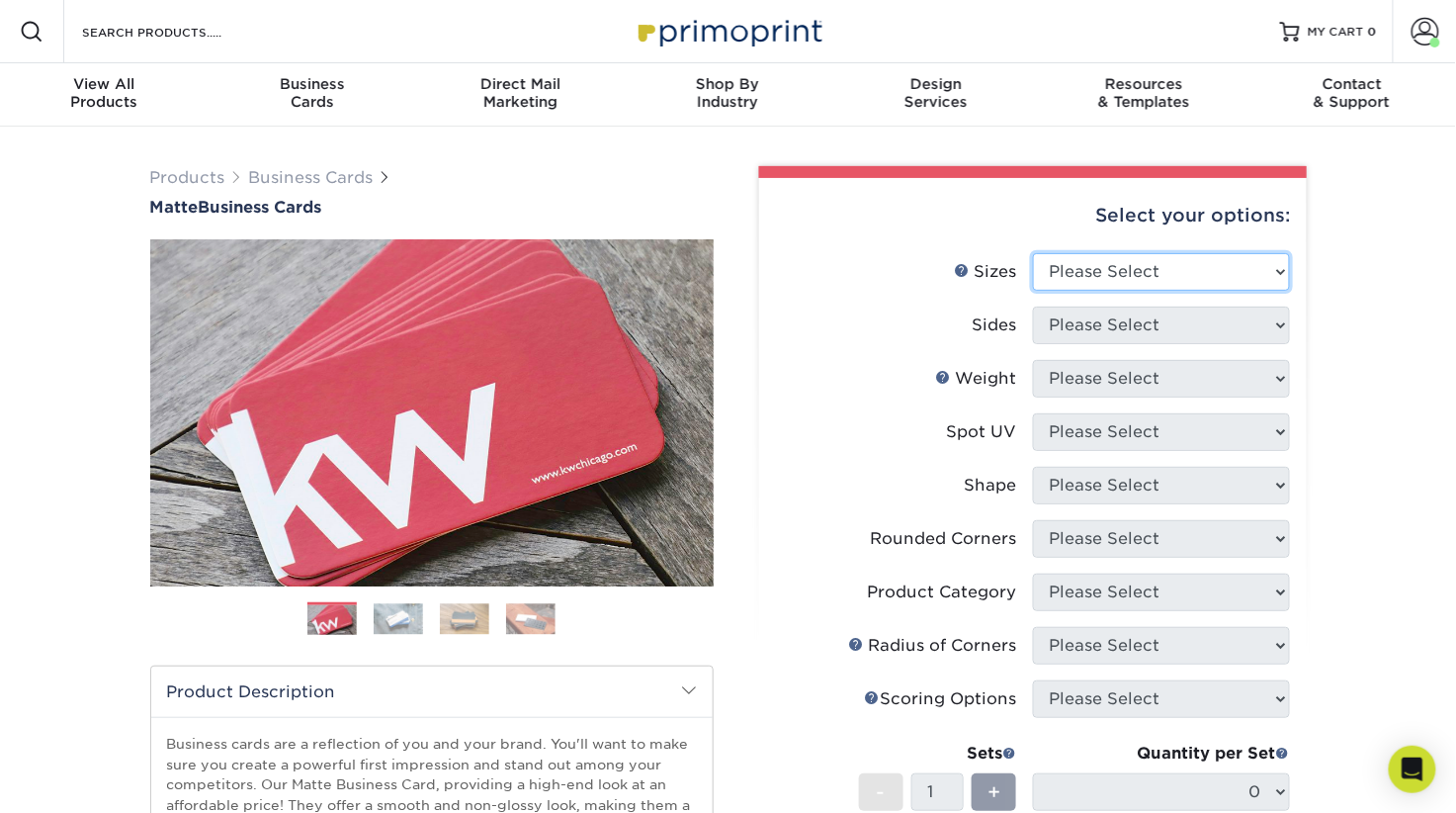 click on "Please Select
1.5" x 3.5"  - Mini
1.75" x 3.5" - Mini
2" x 2" - Square
2" x 3" - Mini
2" x 3.5" - Standard
2" x 7" - Foldover Card
2.125" x 3.375" - European
2.5" x 2.5" - Square 3.5" x 4" - Foldover Card" at bounding box center (1161, 272) 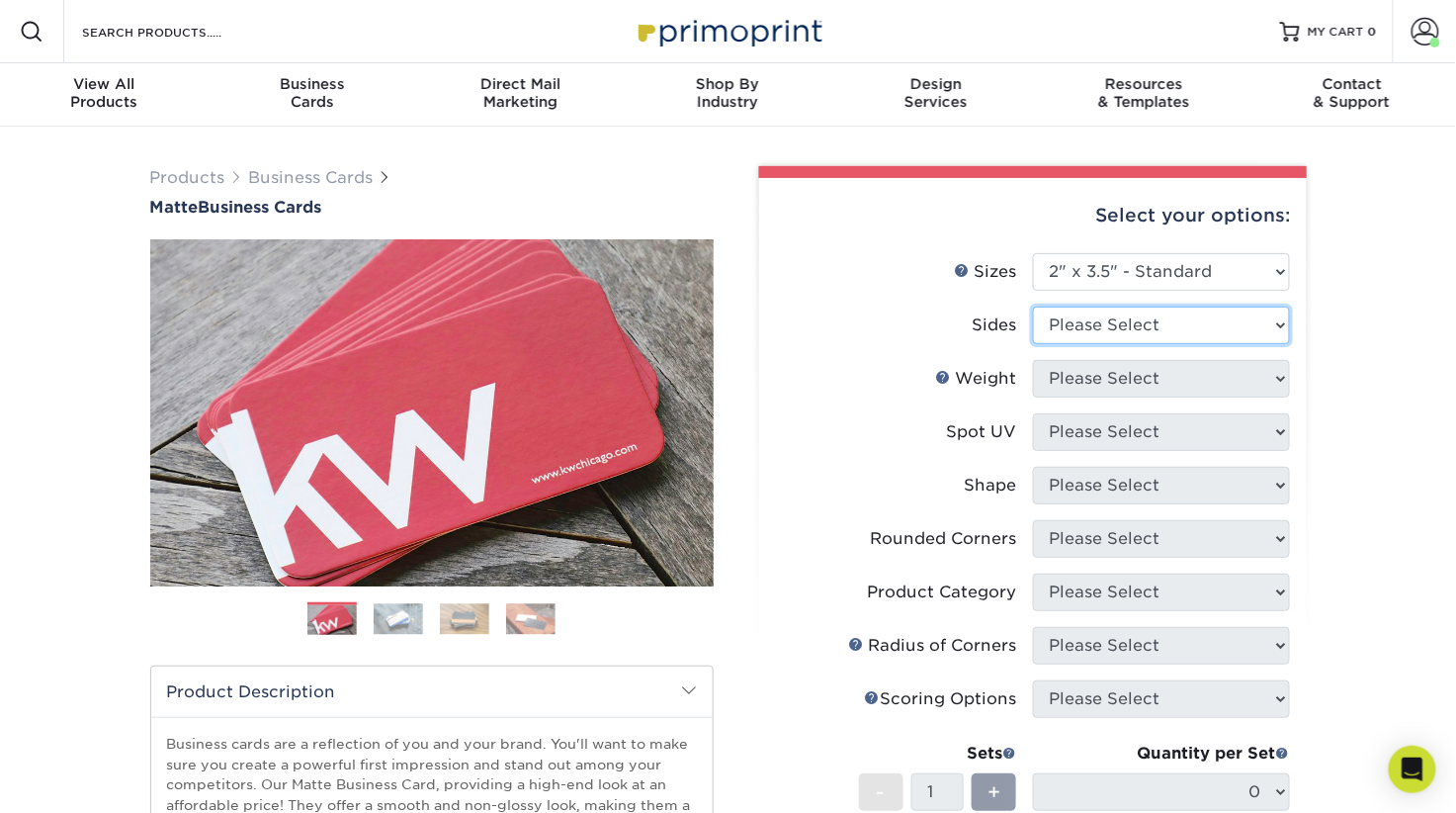 click on "Please Select Print Both Sides Print Front Only" at bounding box center (1161, 325) 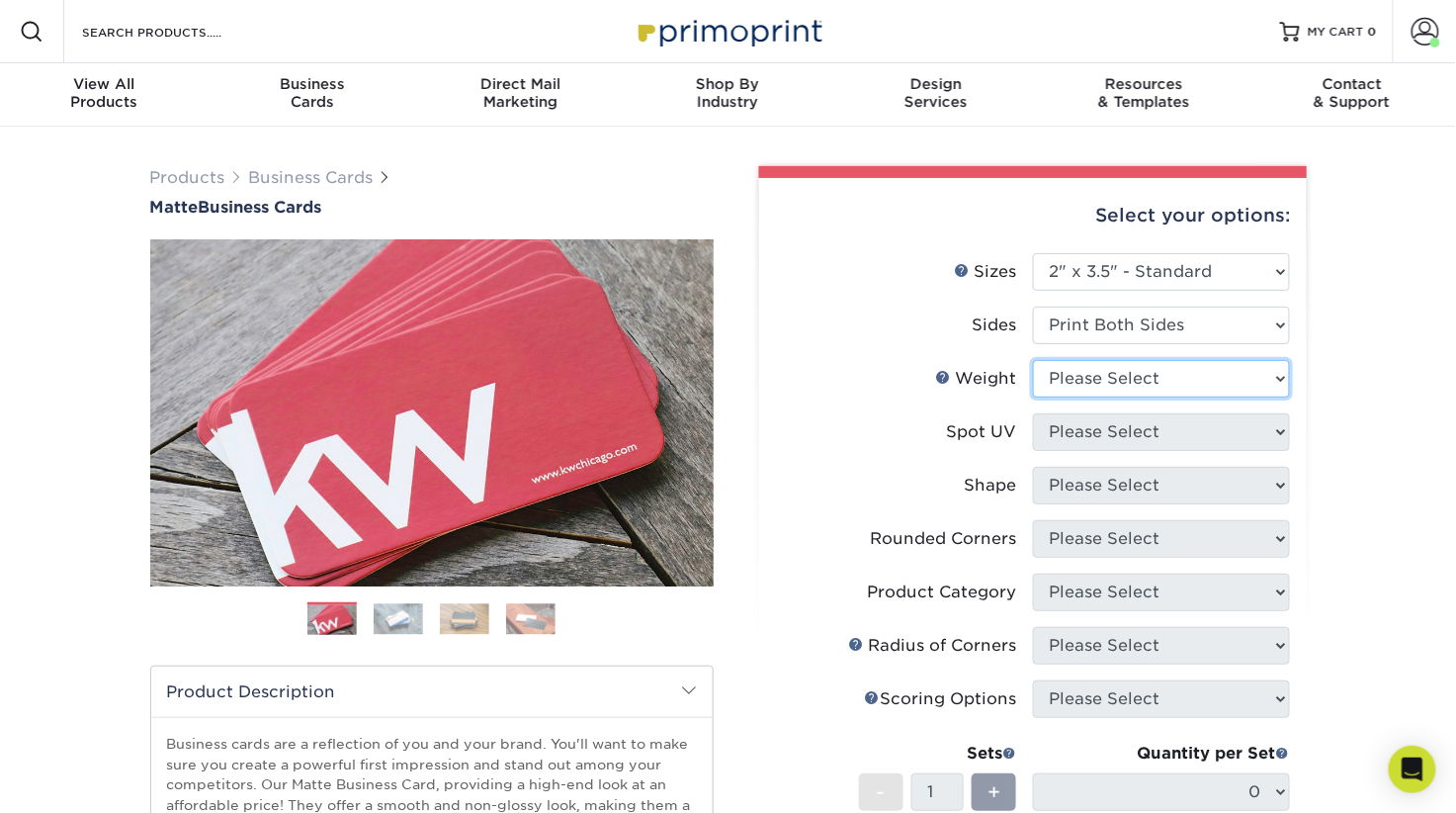 click on "Please Select 16PT 14PT" at bounding box center (1161, 379) 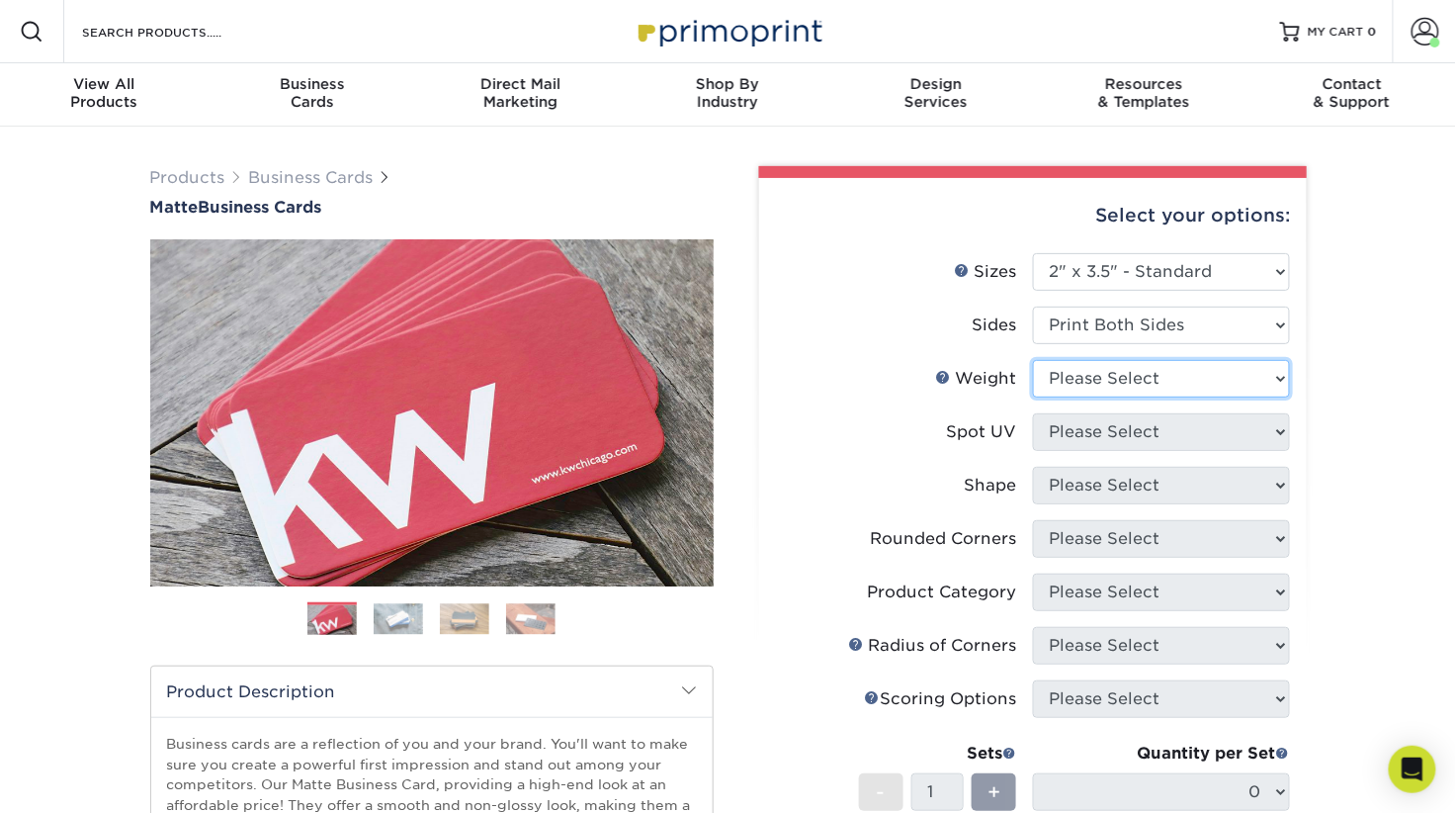 select on "16PT" 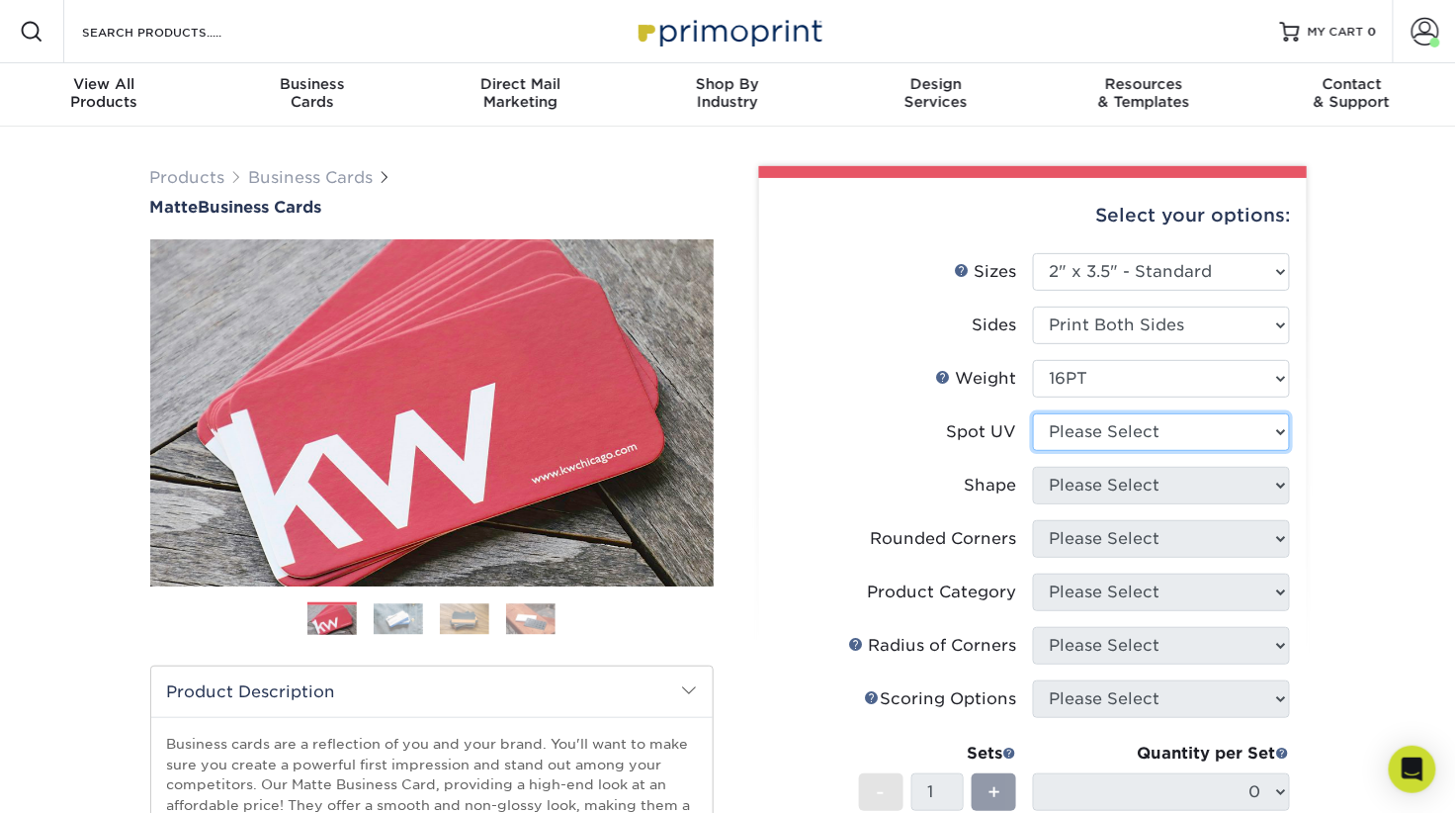 click on "Please Select No Spot UV Front and Back (Both Sides) Front Only Back Only" at bounding box center [1161, 432] 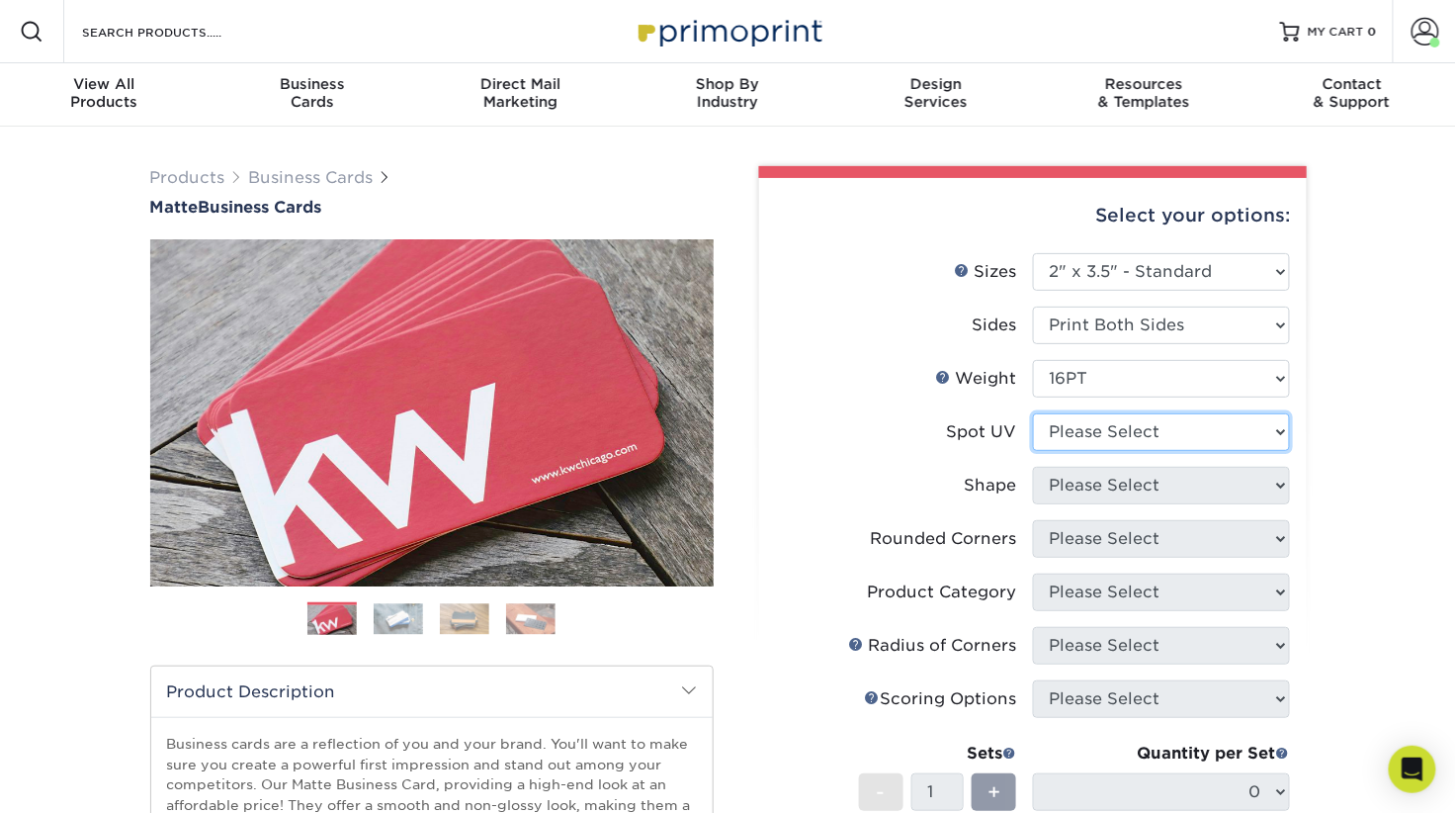 select on "3" 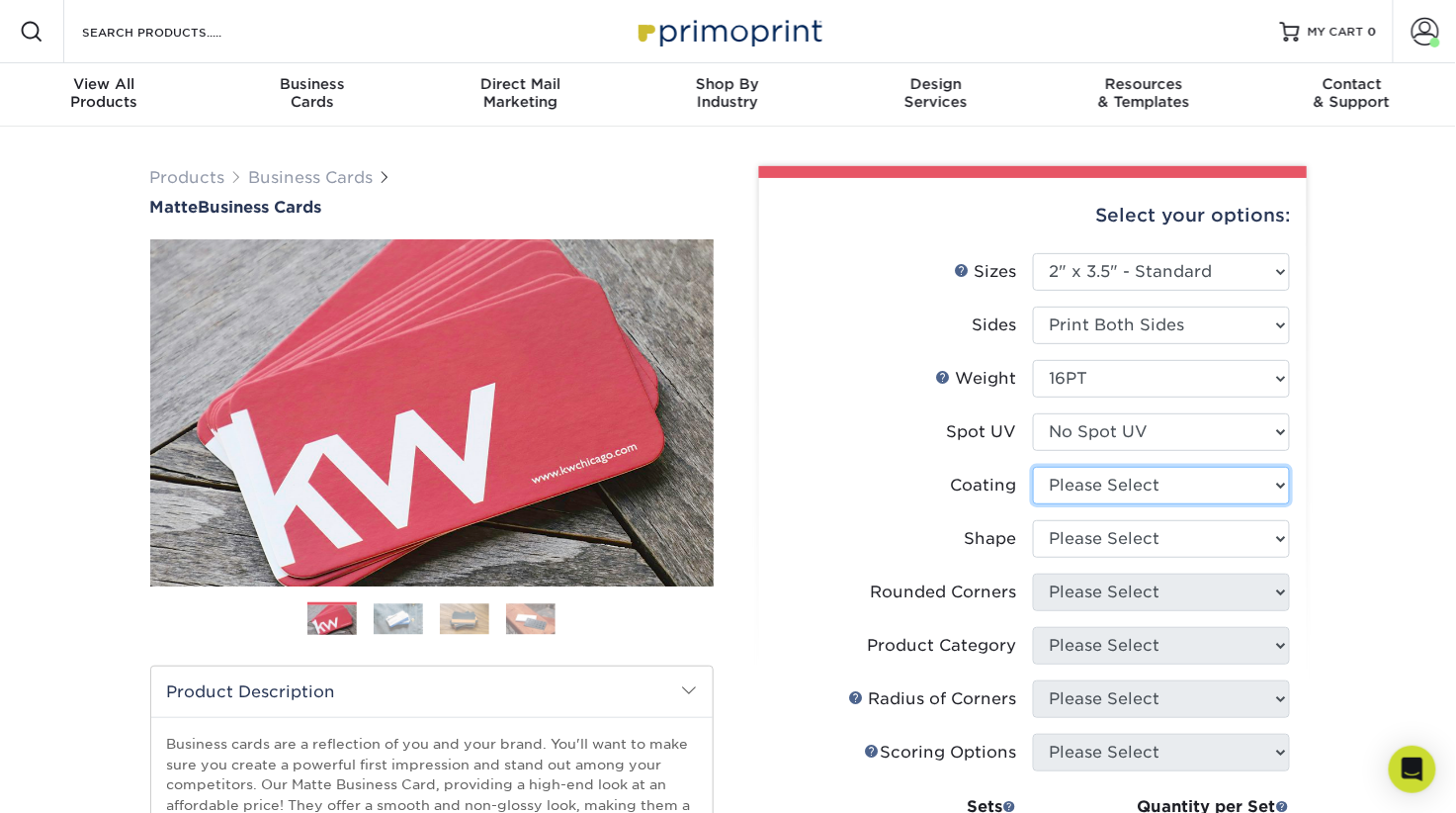 click at bounding box center (1161, 486) 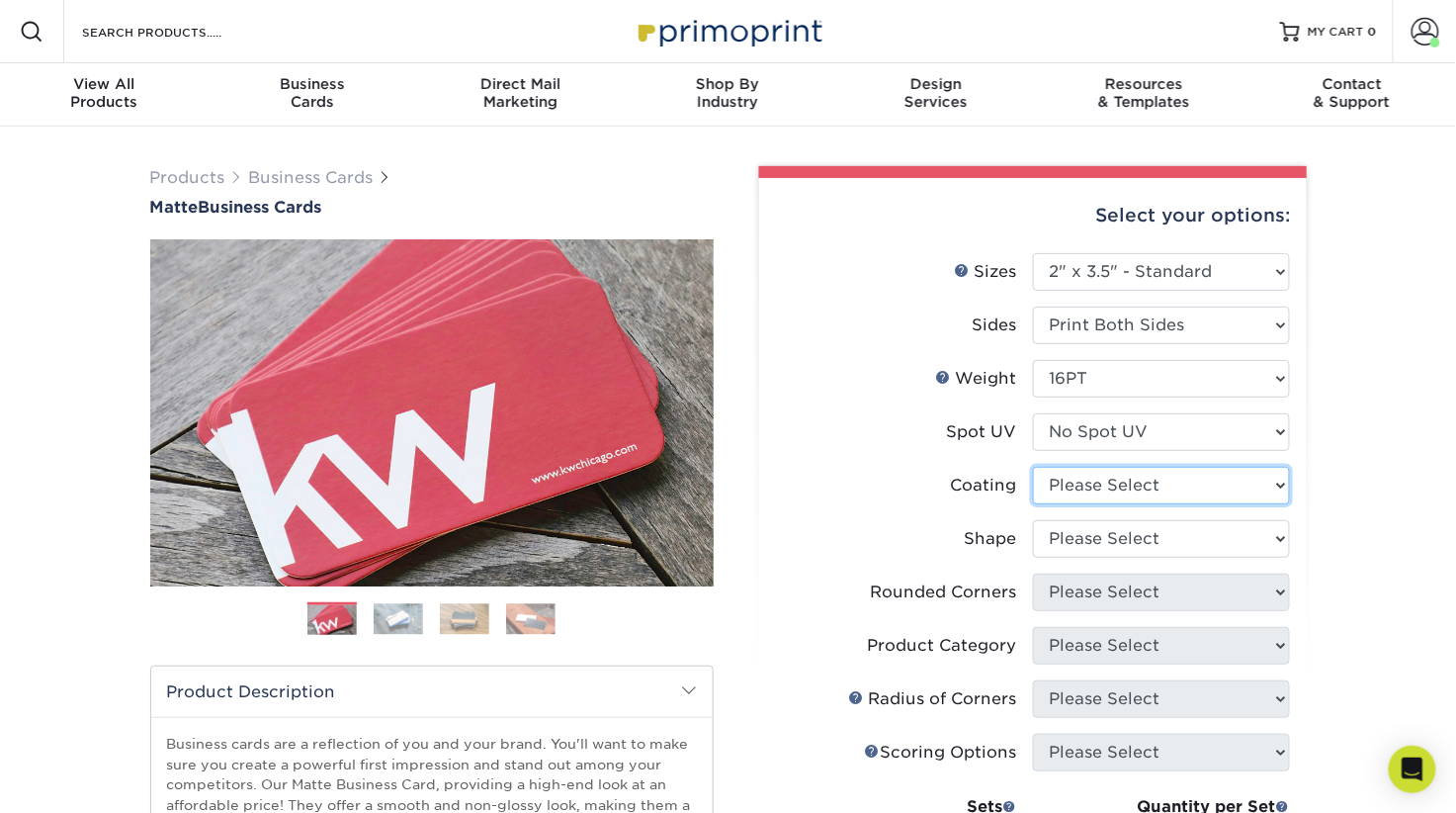 select on "121bb7b5-3b4d-429f-bd8d-bbf80e953313" 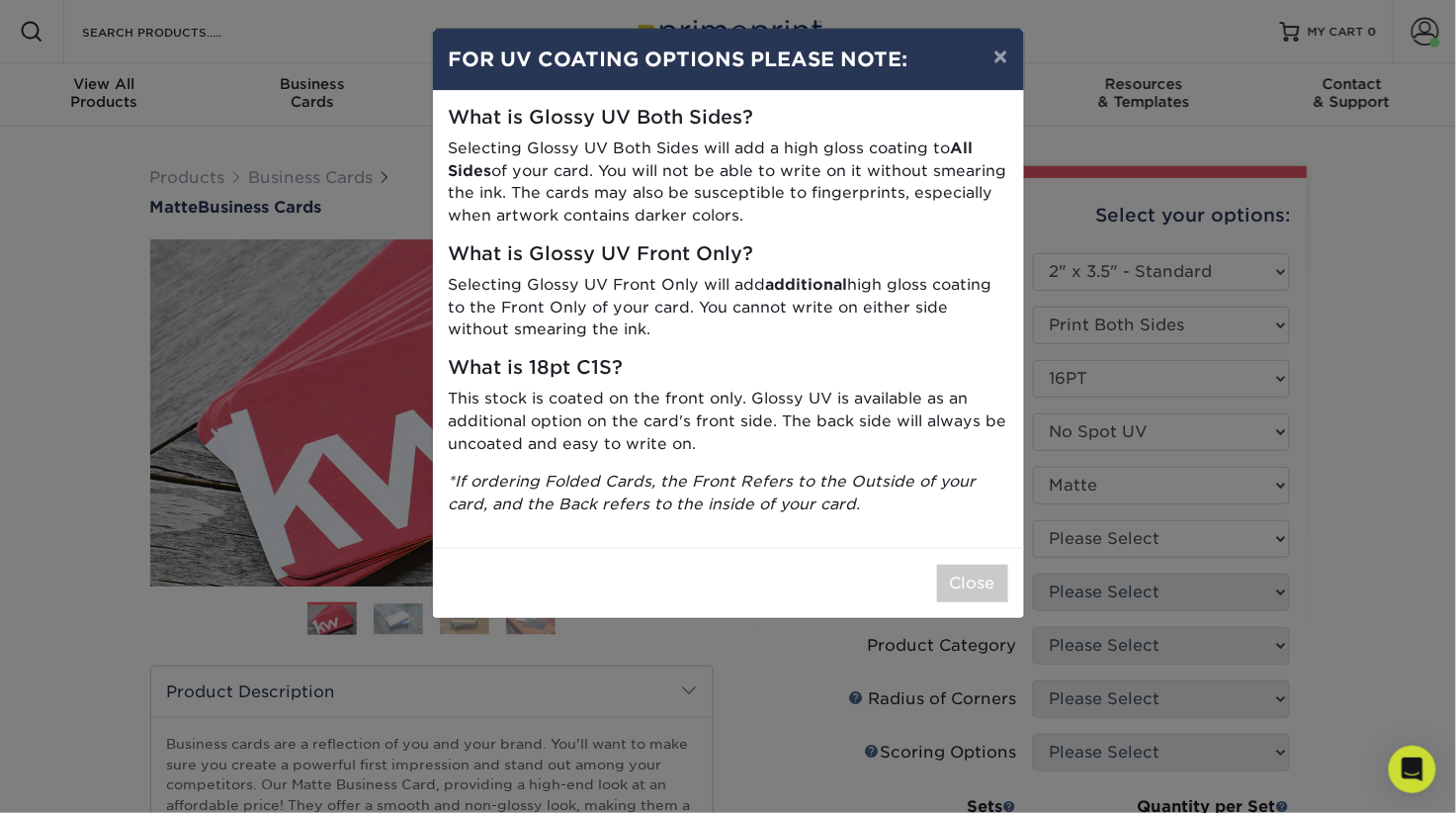 scroll, scrollTop: 115, scrollLeft: 0, axis: vertical 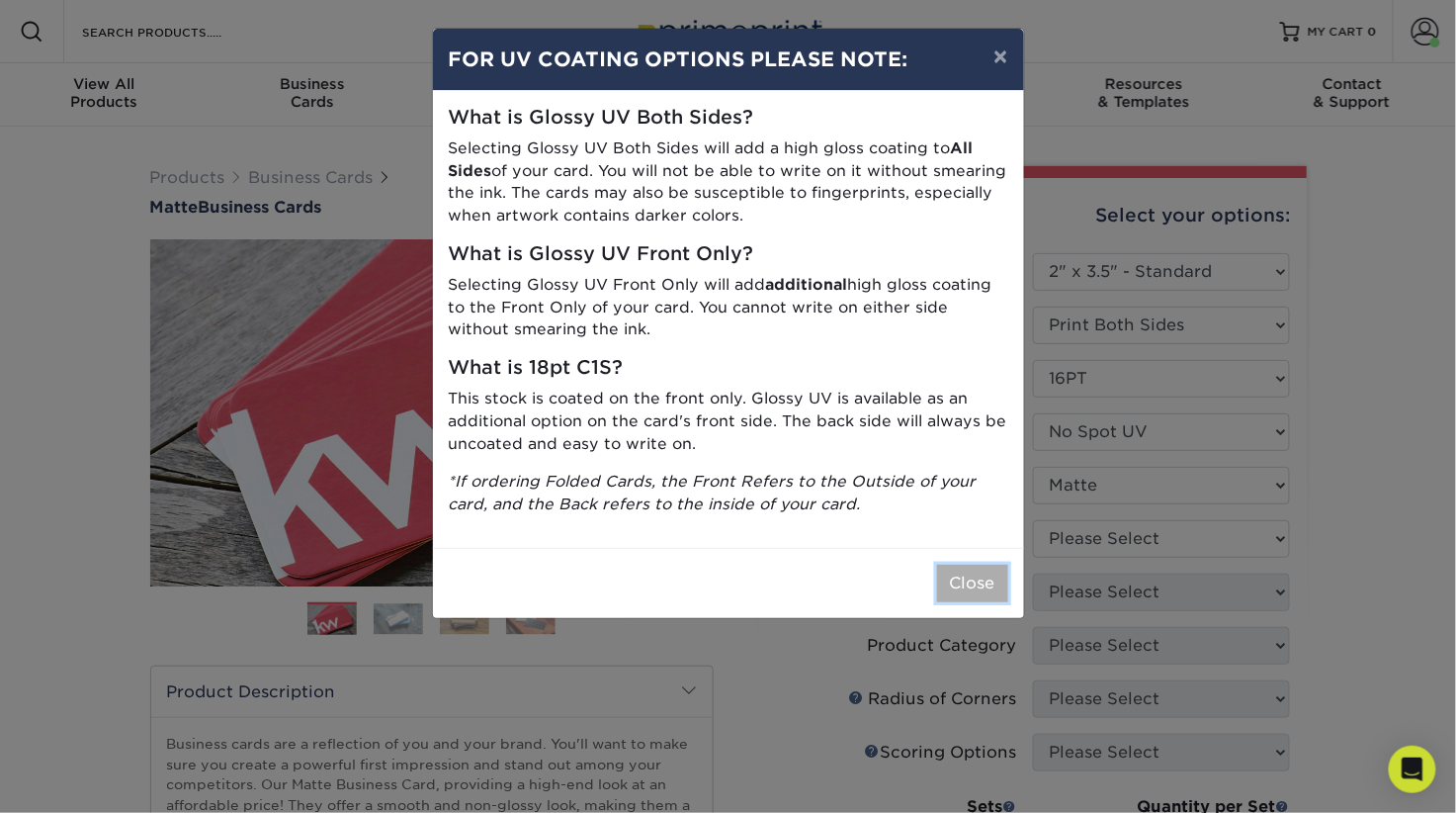 click on "Close" at bounding box center [973, 584] 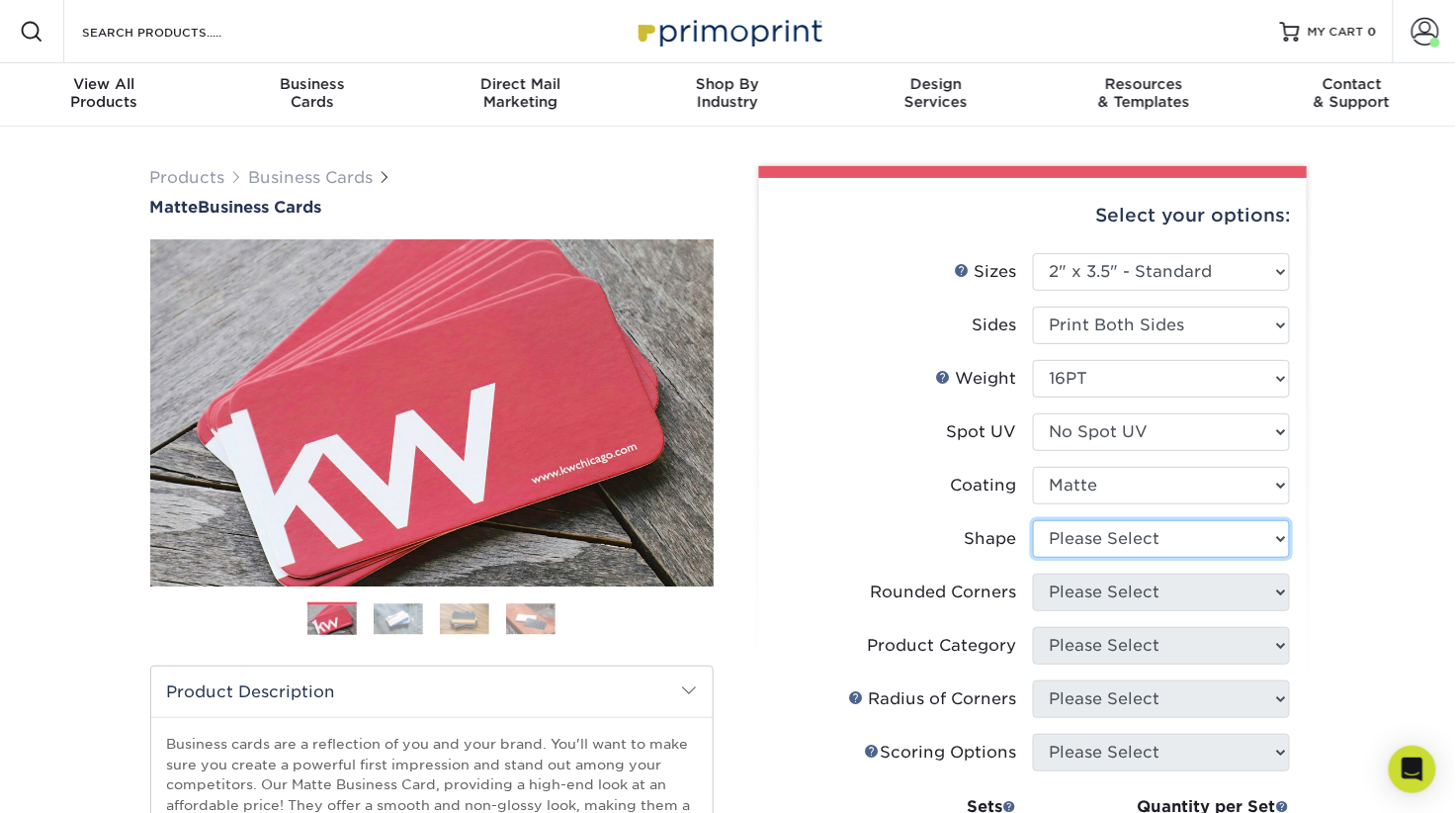 click on "Please Select Standard Oval" at bounding box center [1161, 539] 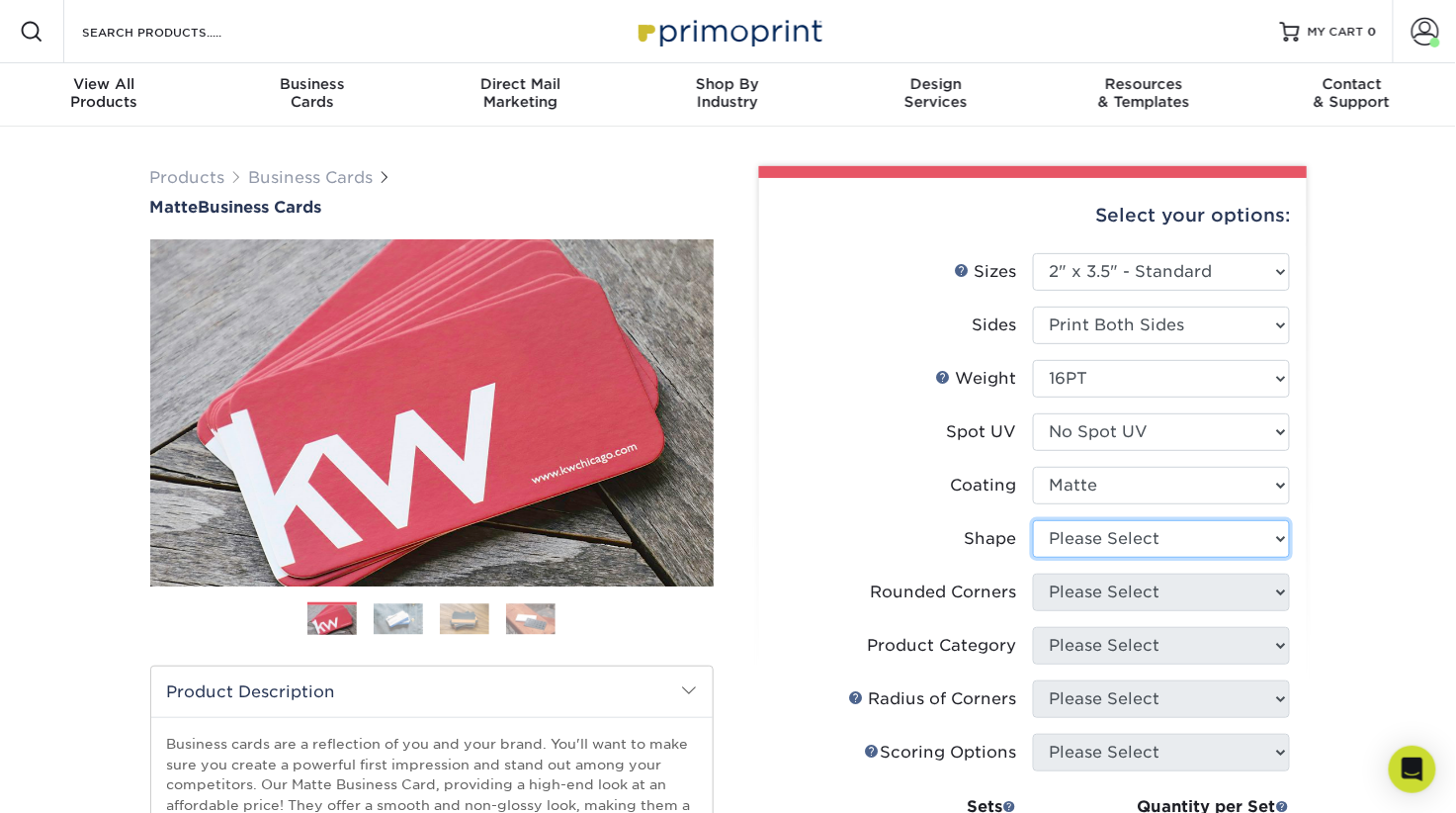 select on "standard" 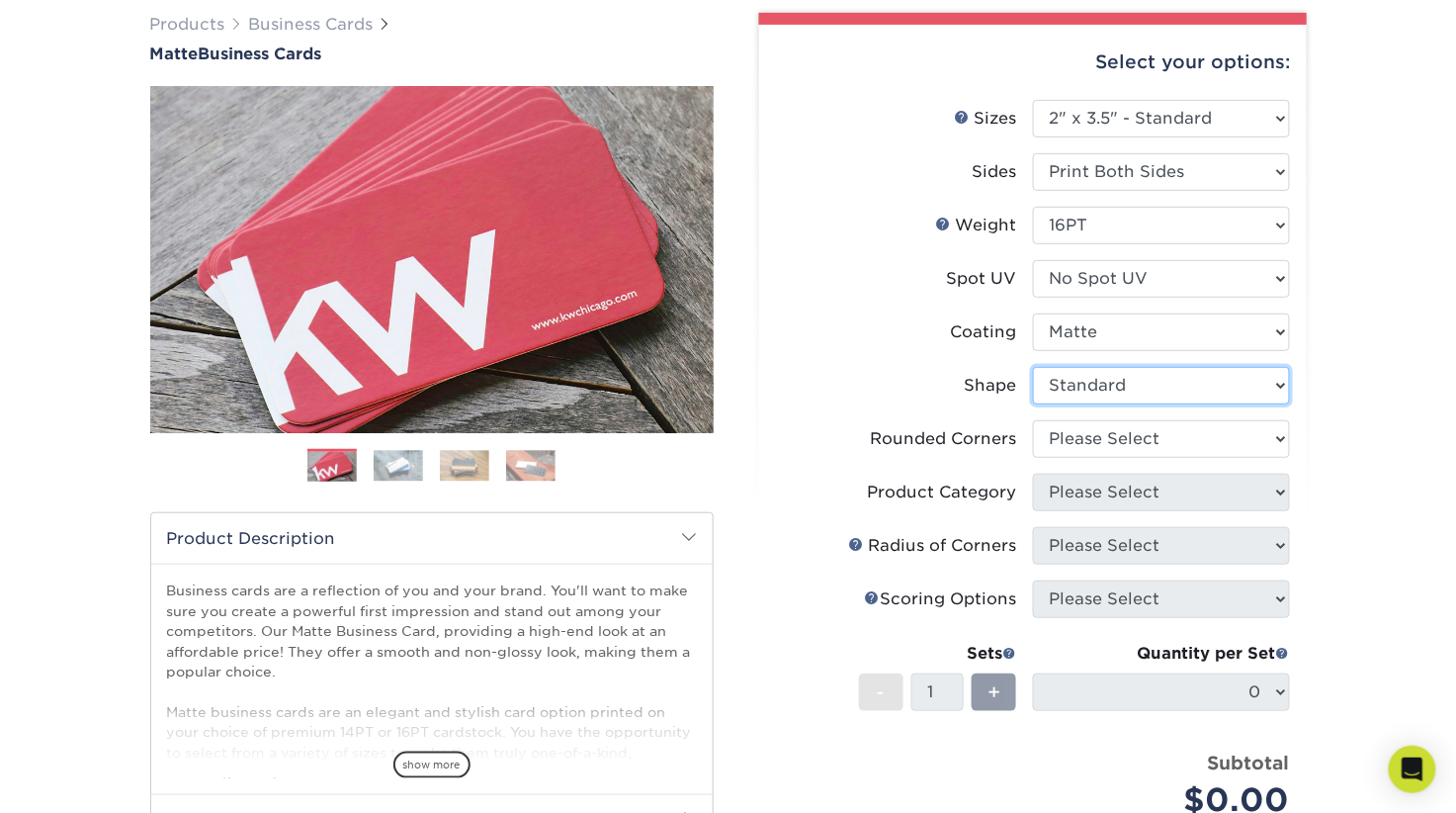 scroll, scrollTop: 155, scrollLeft: 0, axis: vertical 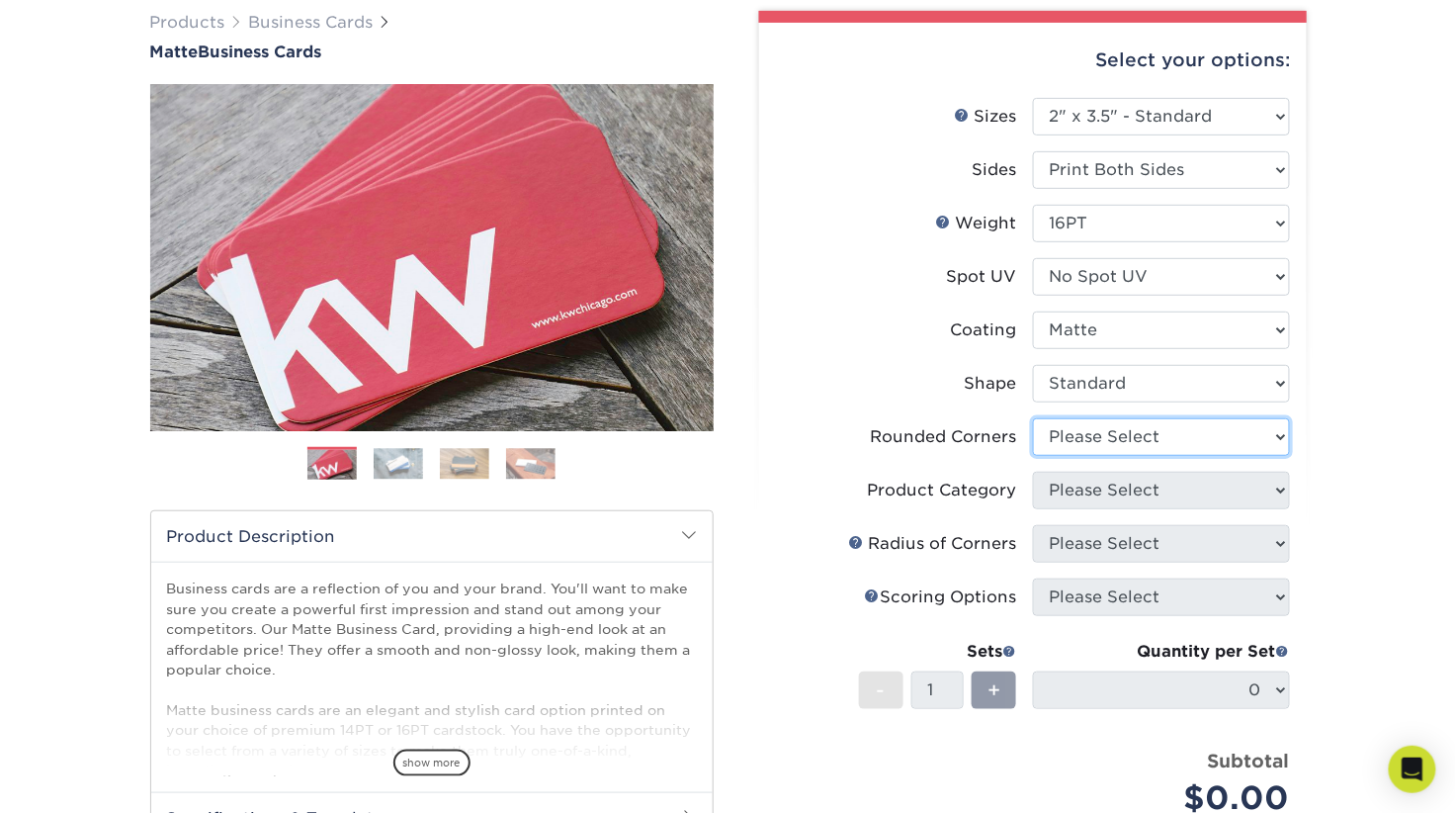 click on "Please Select
Yes - Round 2 Corners                                                    Yes - Round 4 Corners                                                    No" at bounding box center (1161, 437) 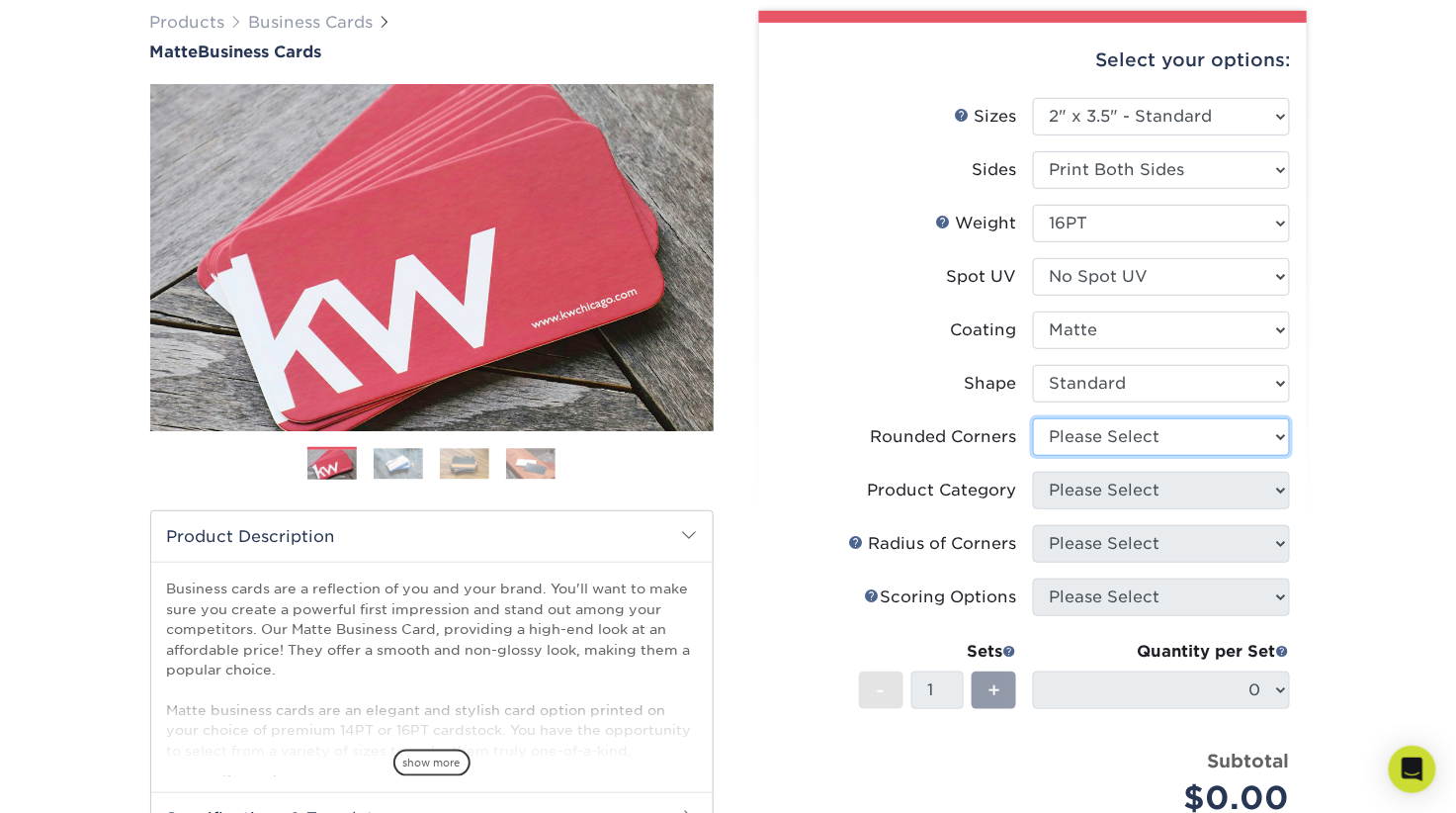 select on "0" 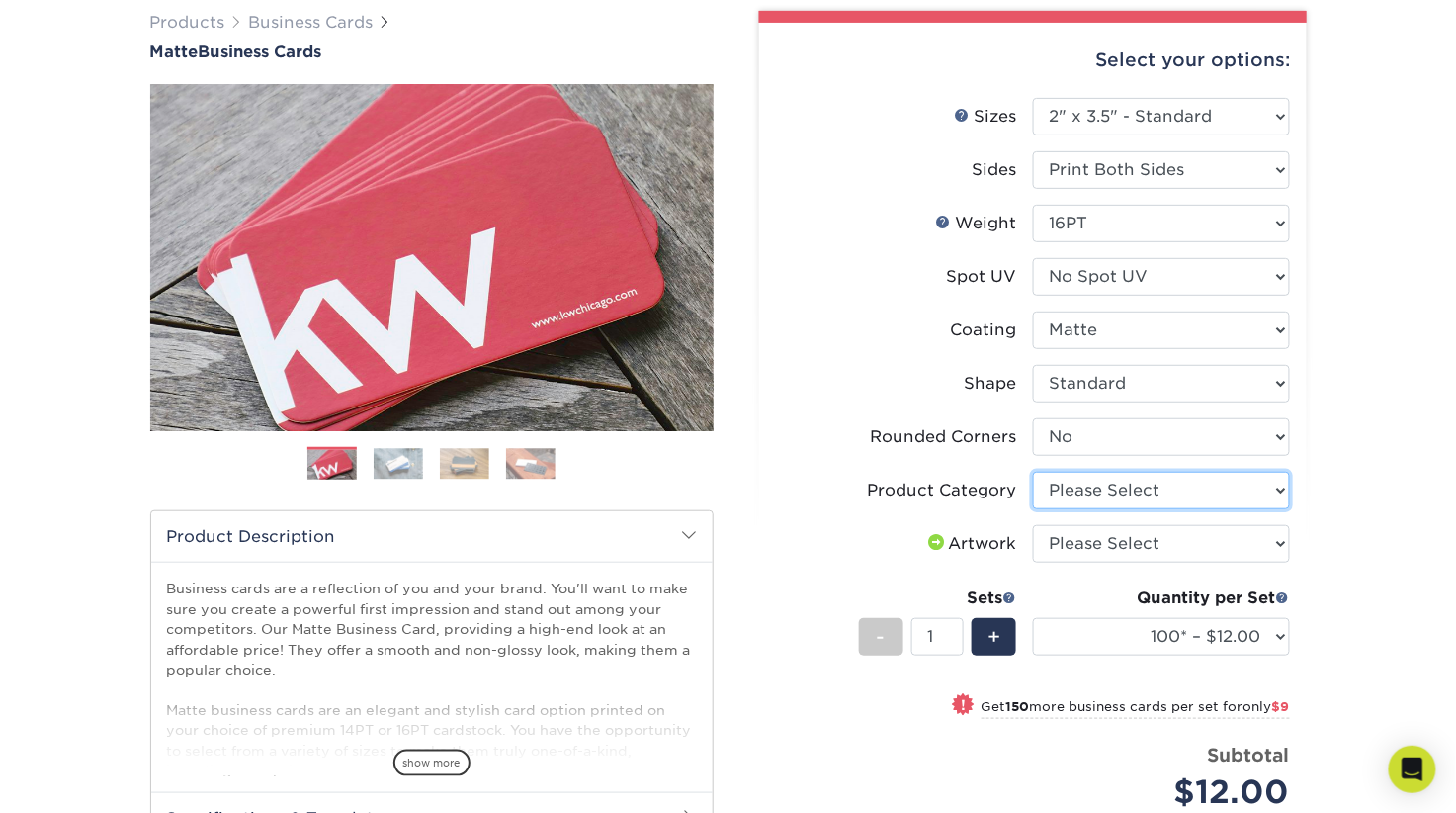 click on "Please Select Business Cards" at bounding box center (1161, 491) 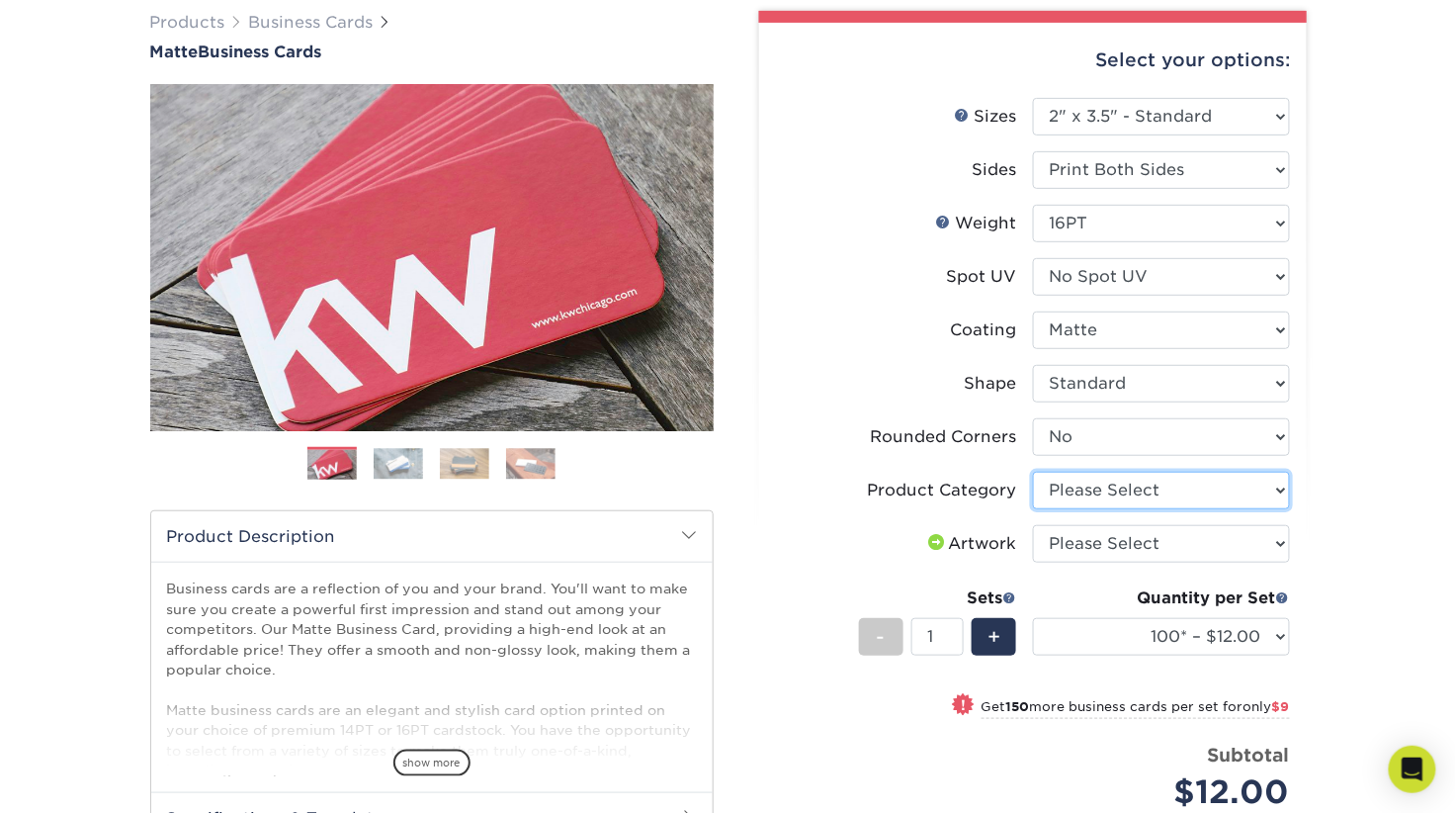 select on "3b5148f1-0588-4f88-a218-97bcfdce65c1" 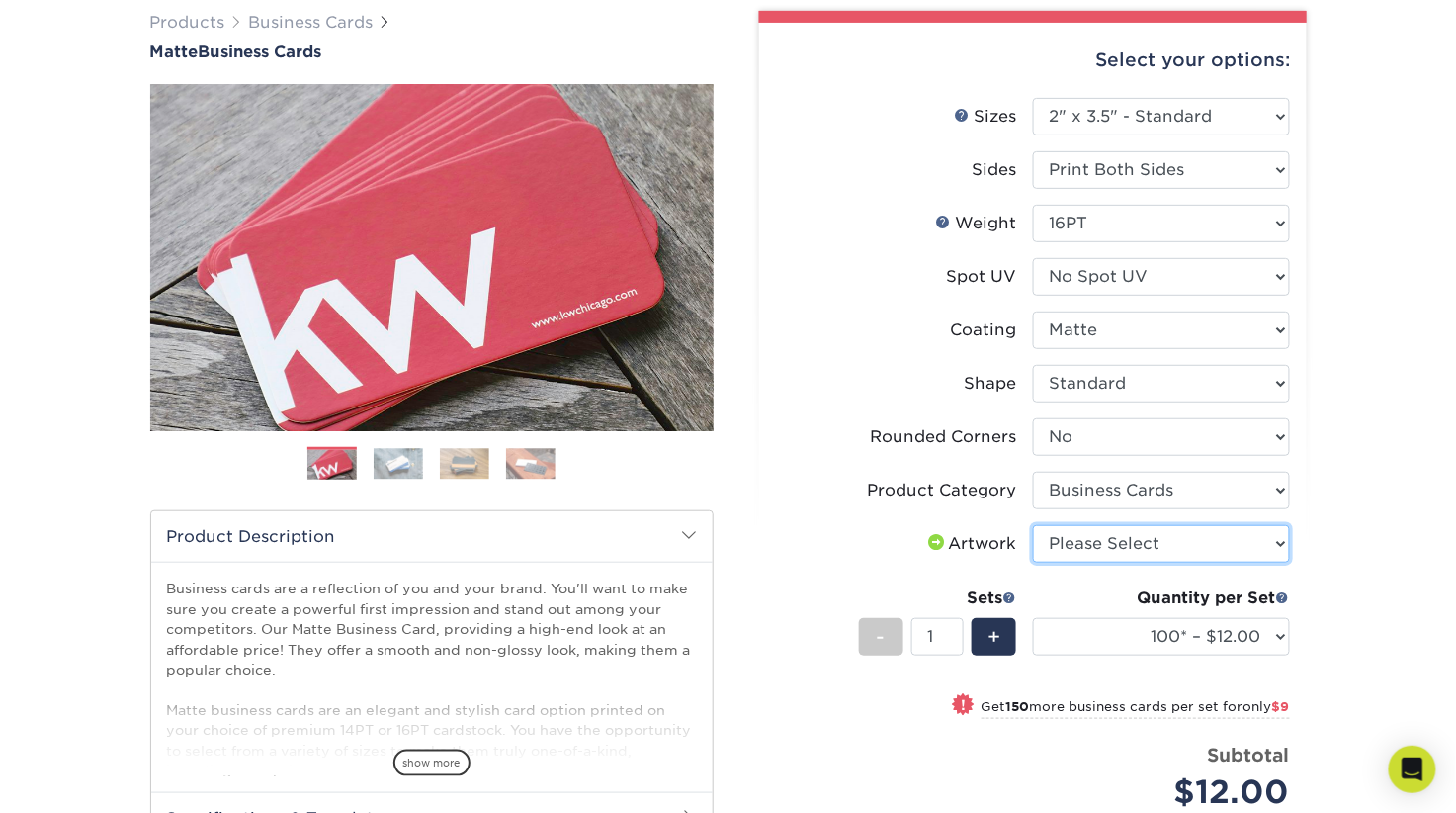 click on "Please Select I will upload files I need a design - $100" at bounding box center (1161, 544) 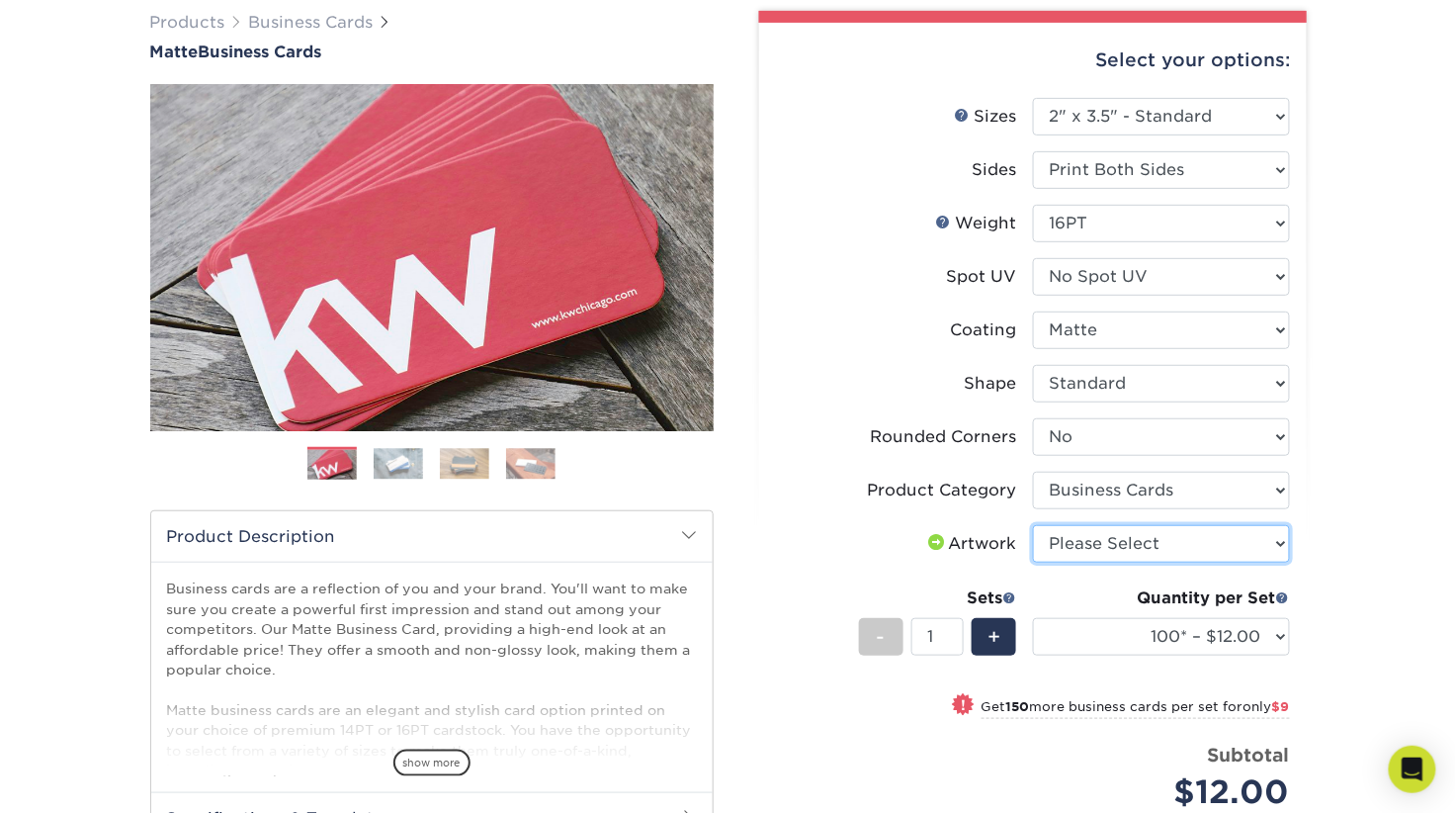 select on "upload" 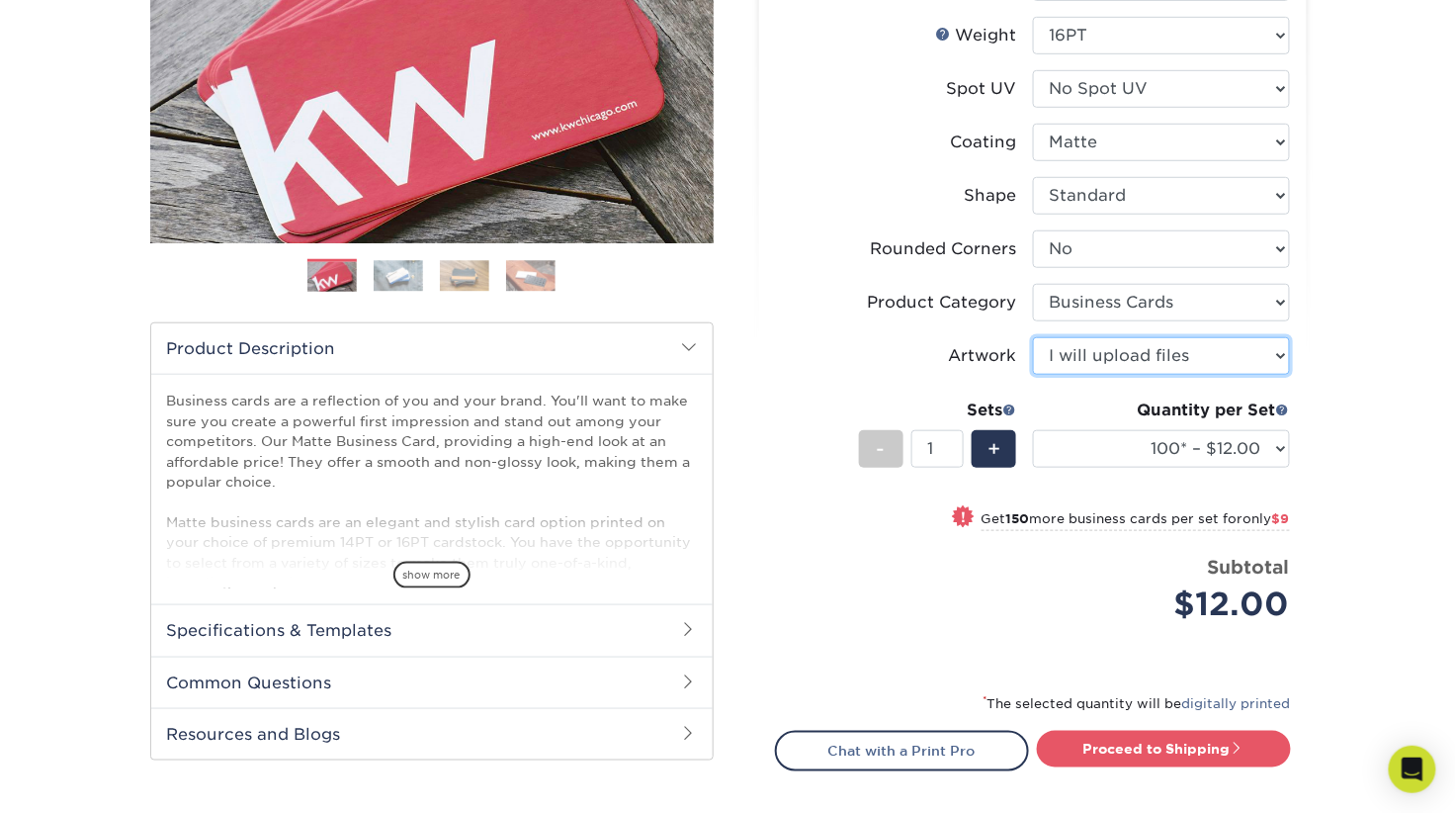 scroll, scrollTop: 349, scrollLeft: 0, axis: vertical 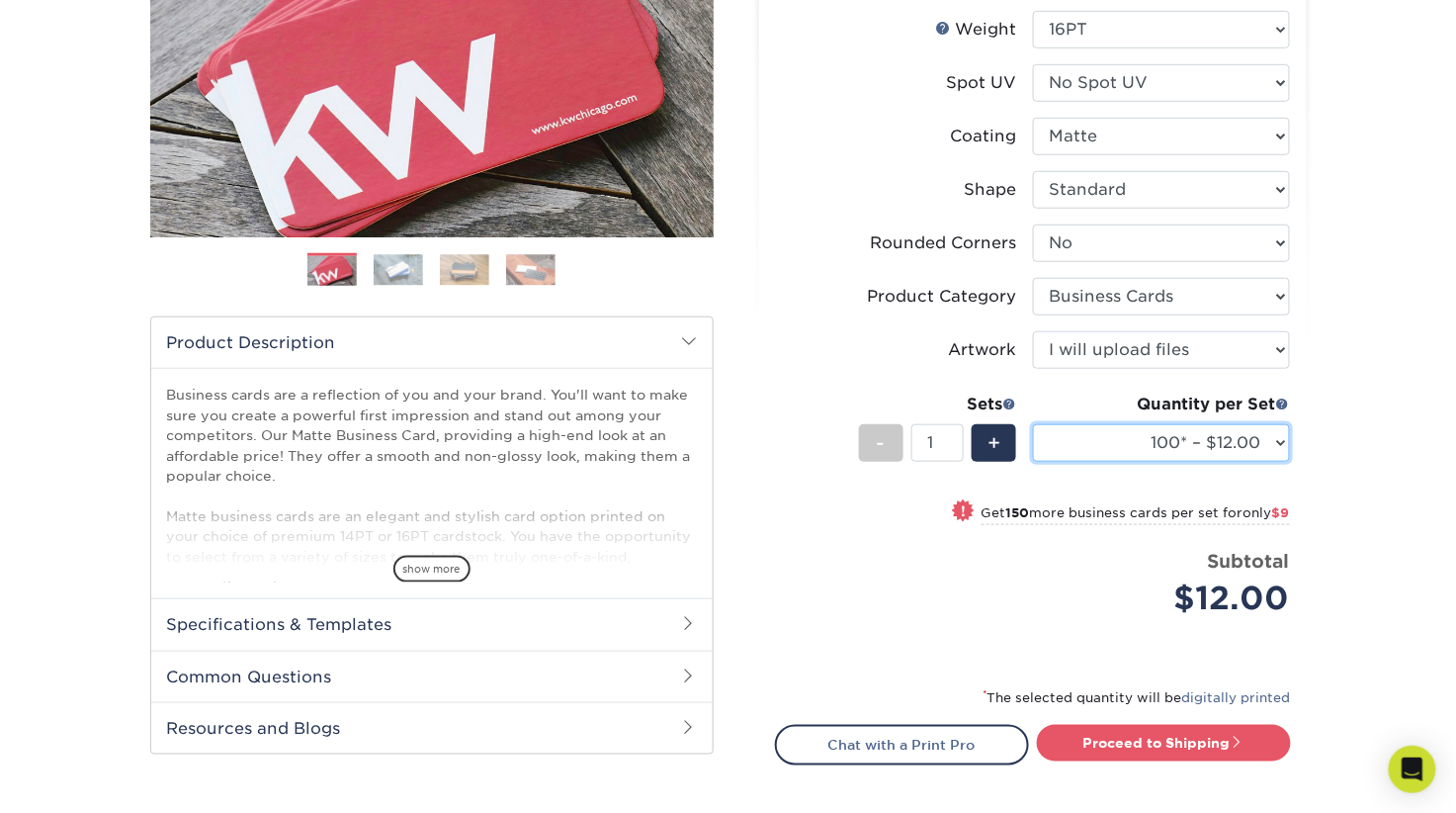 click on "100* – $12.00 250* – $21.00 500 – $42.00 1000 – $53.00 2500 – $95.00 5000 – $183.00 7500 – $269.00 10000 – $321.00 15000 – $474.00 20000 – $623.00 25000 – $771.00 30000 – $919.00 35000 – $1067.00 40000 – $1215.00 45000 – $1358.00 50000 – $1501.00 55000 – $1640.00 60000 – $1783.00 65000 – $1926.00 70000 – $2064.00 75000 – $2202.00 80000 – $2341.00 85000 – $2439.00 90000 – $2612.00 95000 – $2750.00 100000 – $2879.00" at bounding box center [1161, 443] 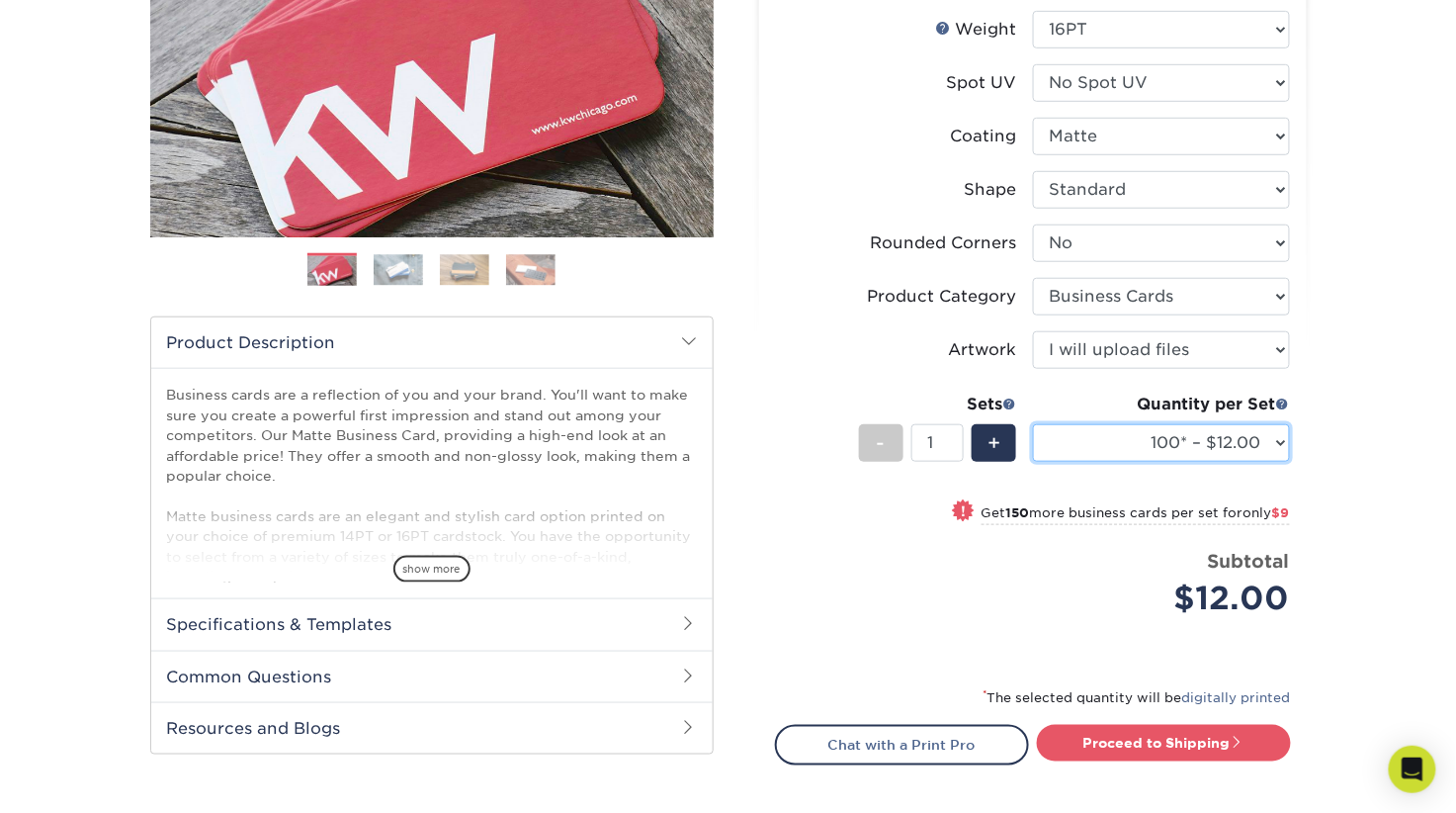 select on "500 – $42.00" 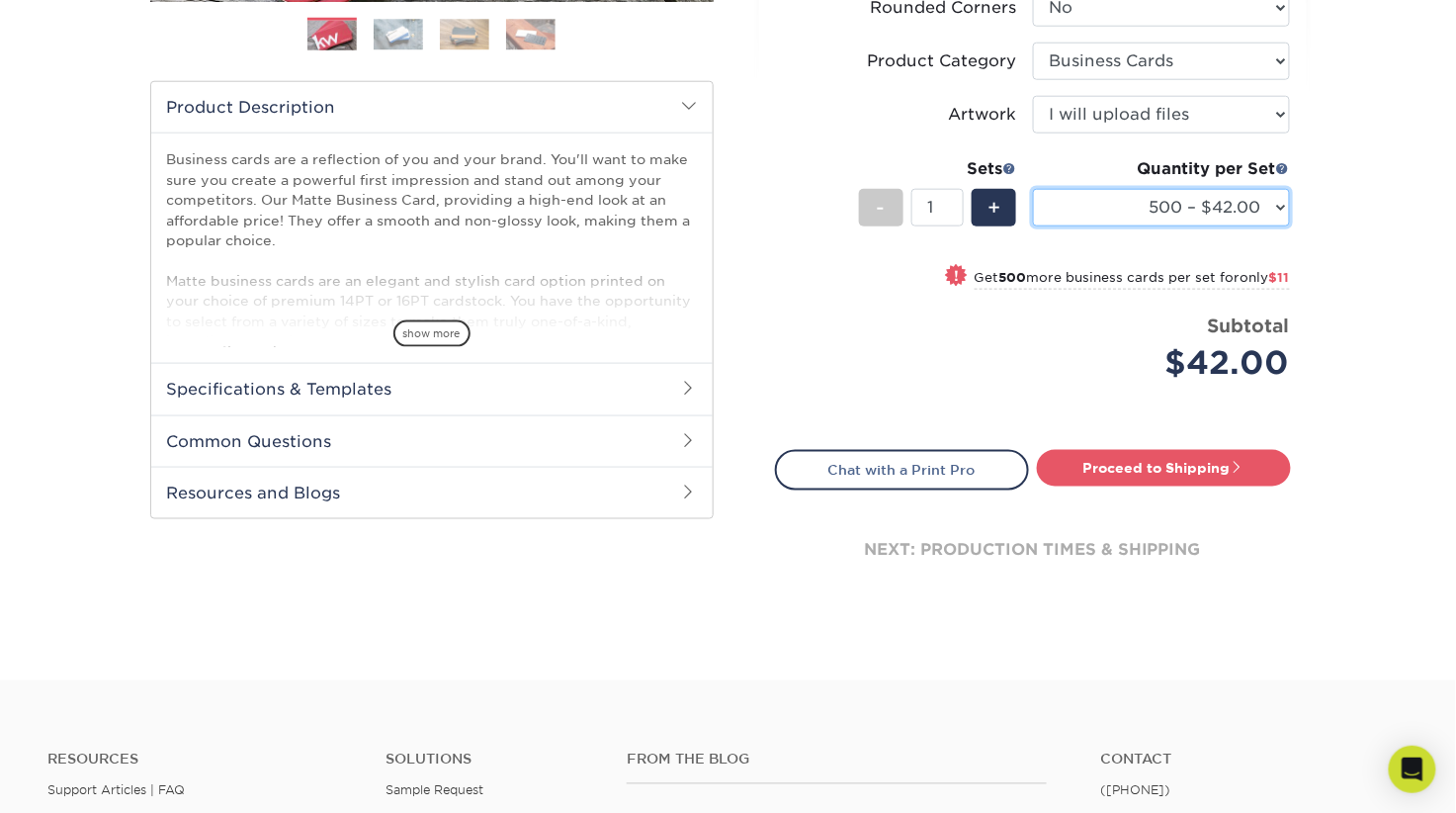 scroll, scrollTop: 587, scrollLeft: 0, axis: vertical 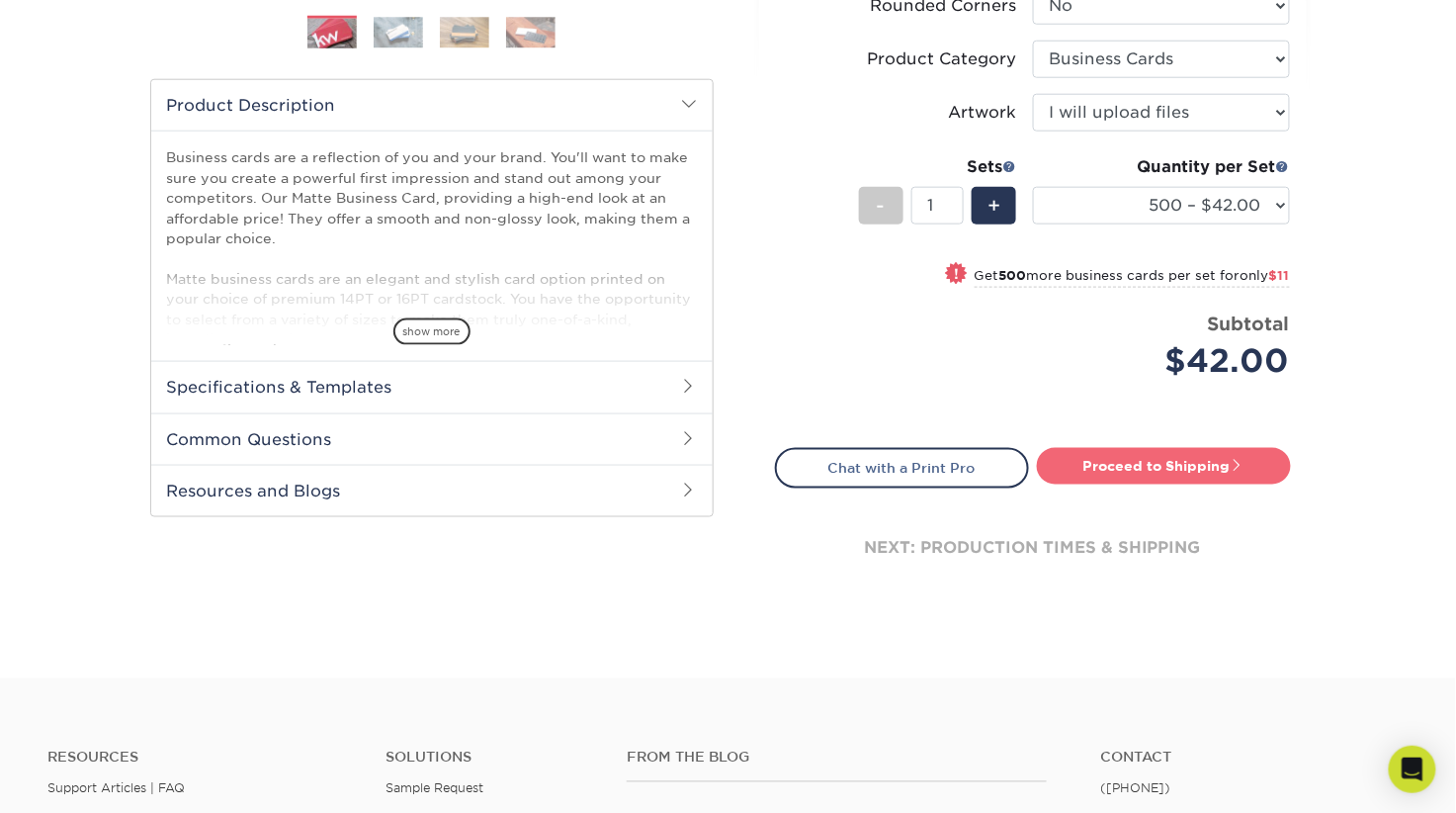click on "Proceed to Shipping" at bounding box center (1163, 466) 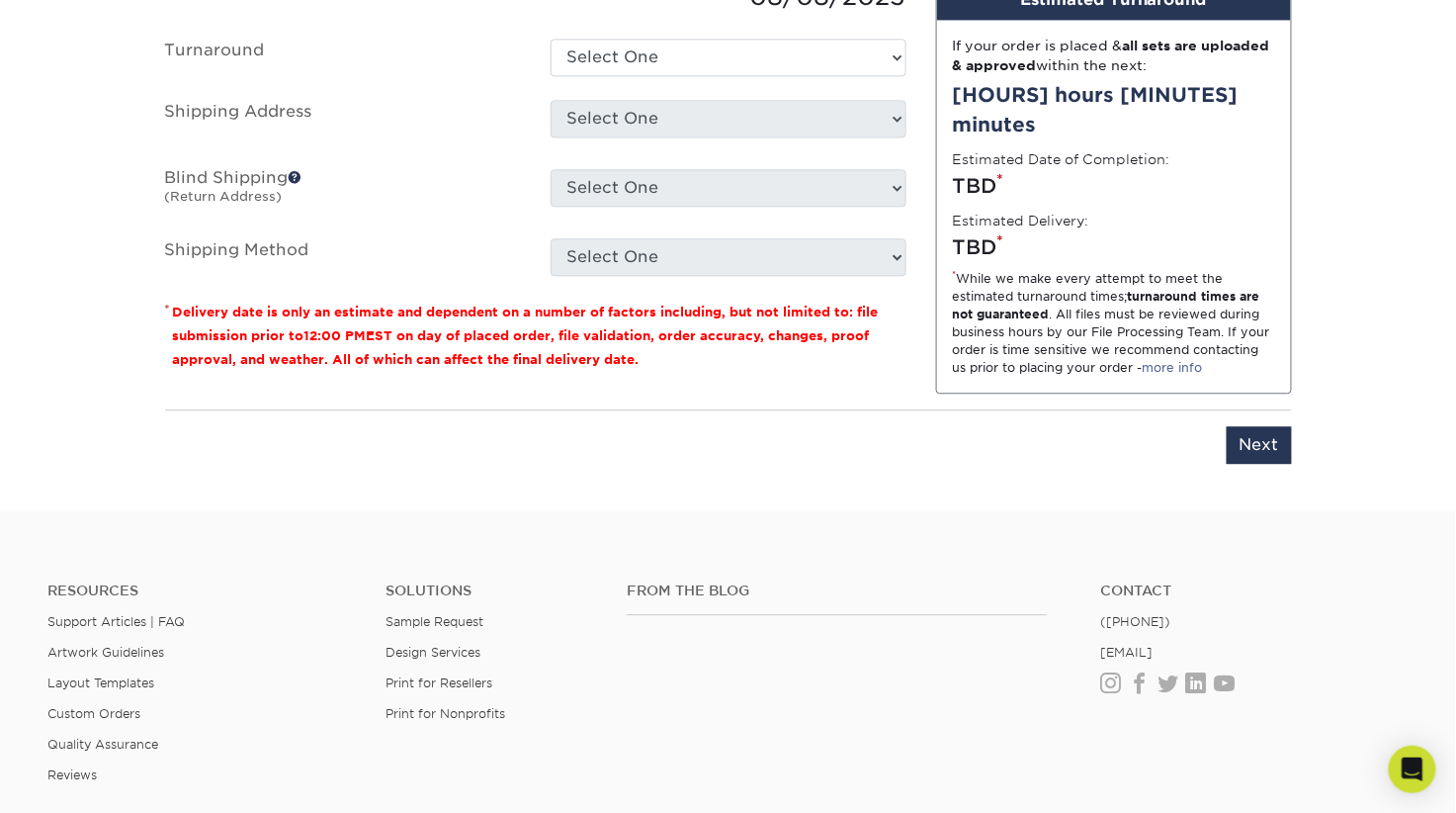 scroll, scrollTop: 1386, scrollLeft: 0, axis: vertical 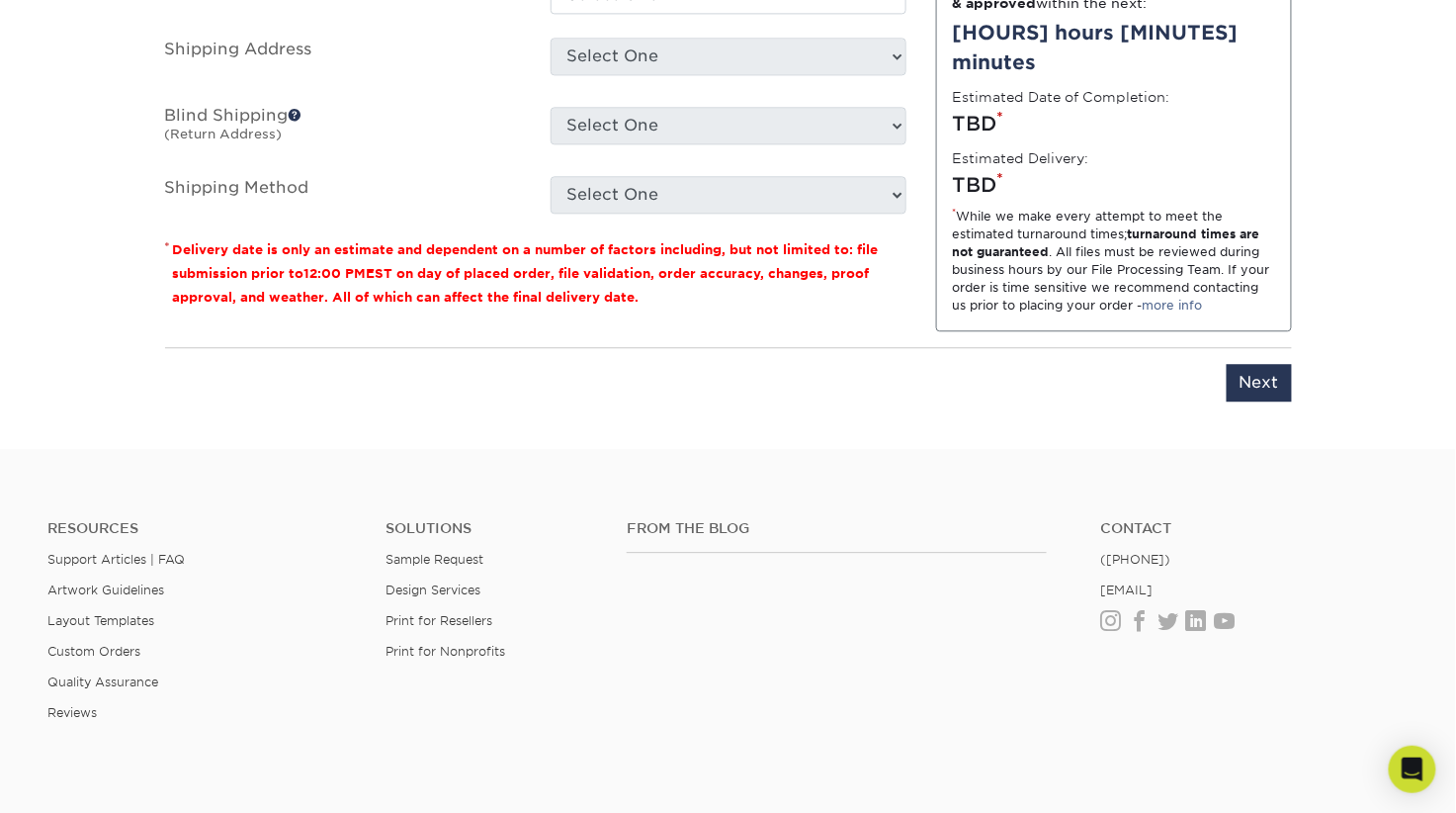 click on "Set 1" at bounding box center [655, -136] 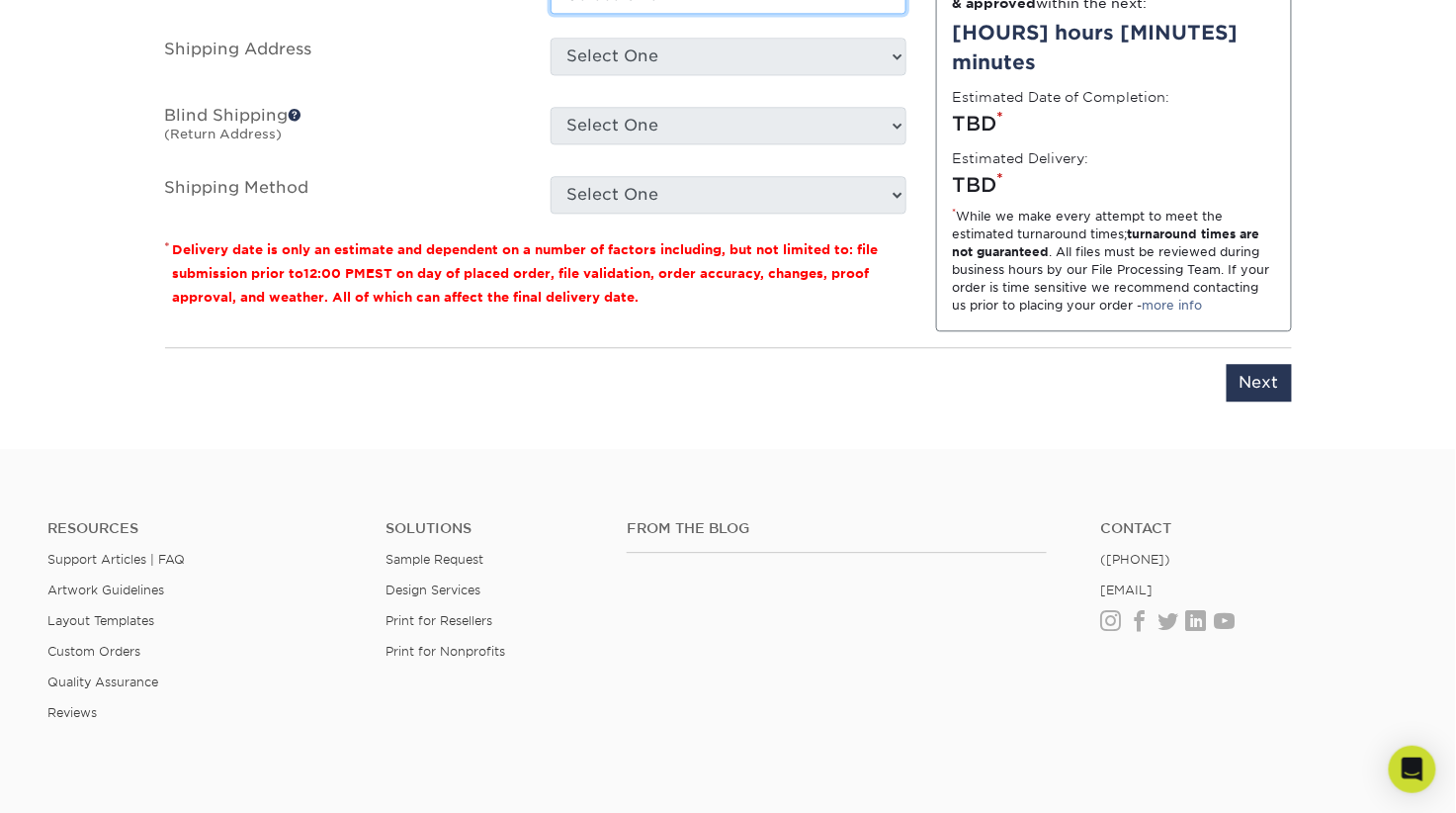 click on "Select One 2-4 Business Days 2 Day Next Business Day" at bounding box center (728, -5) 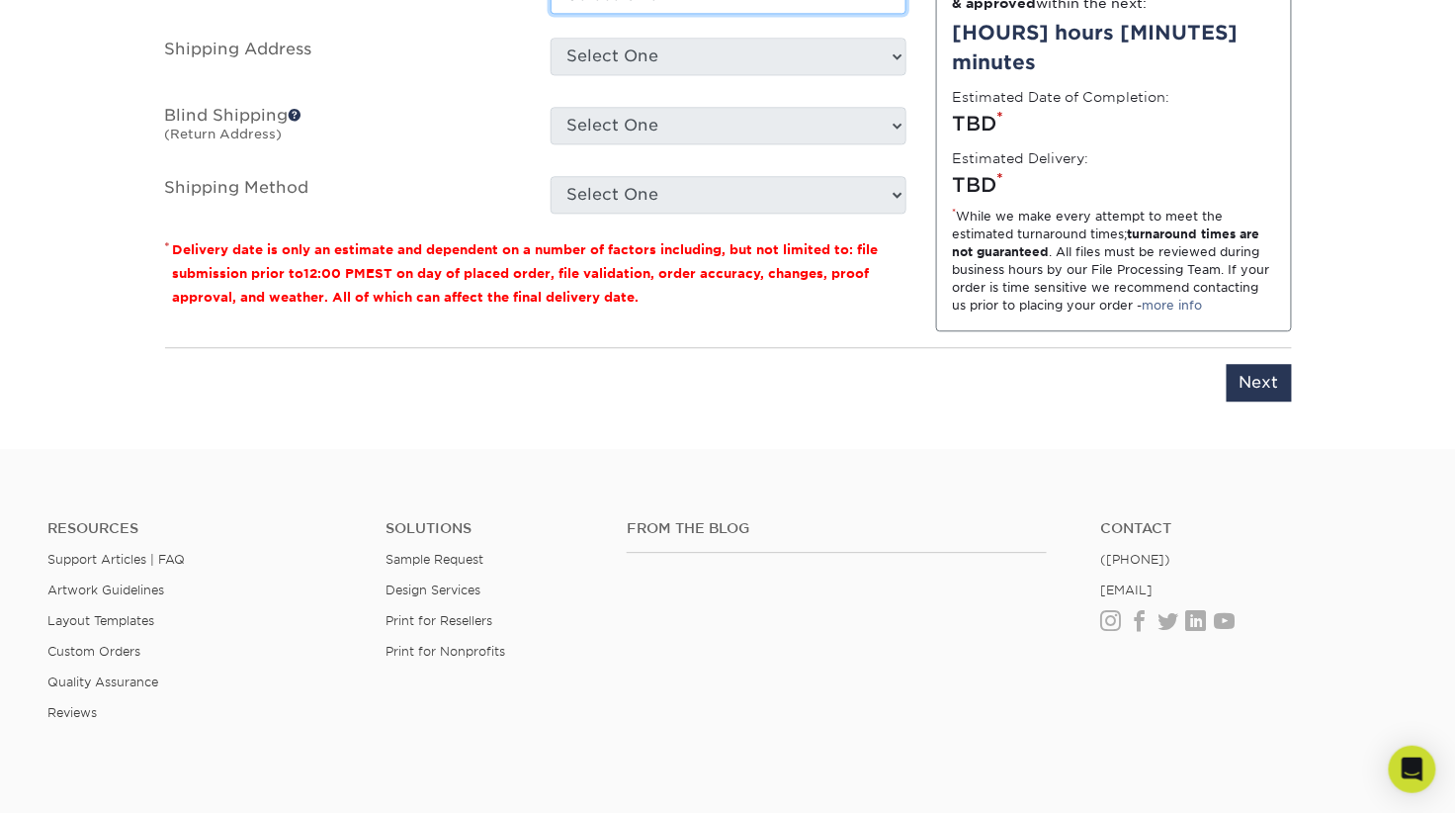 select on "b78ebb40-f3d8-446a-8df3-6de10c612245" 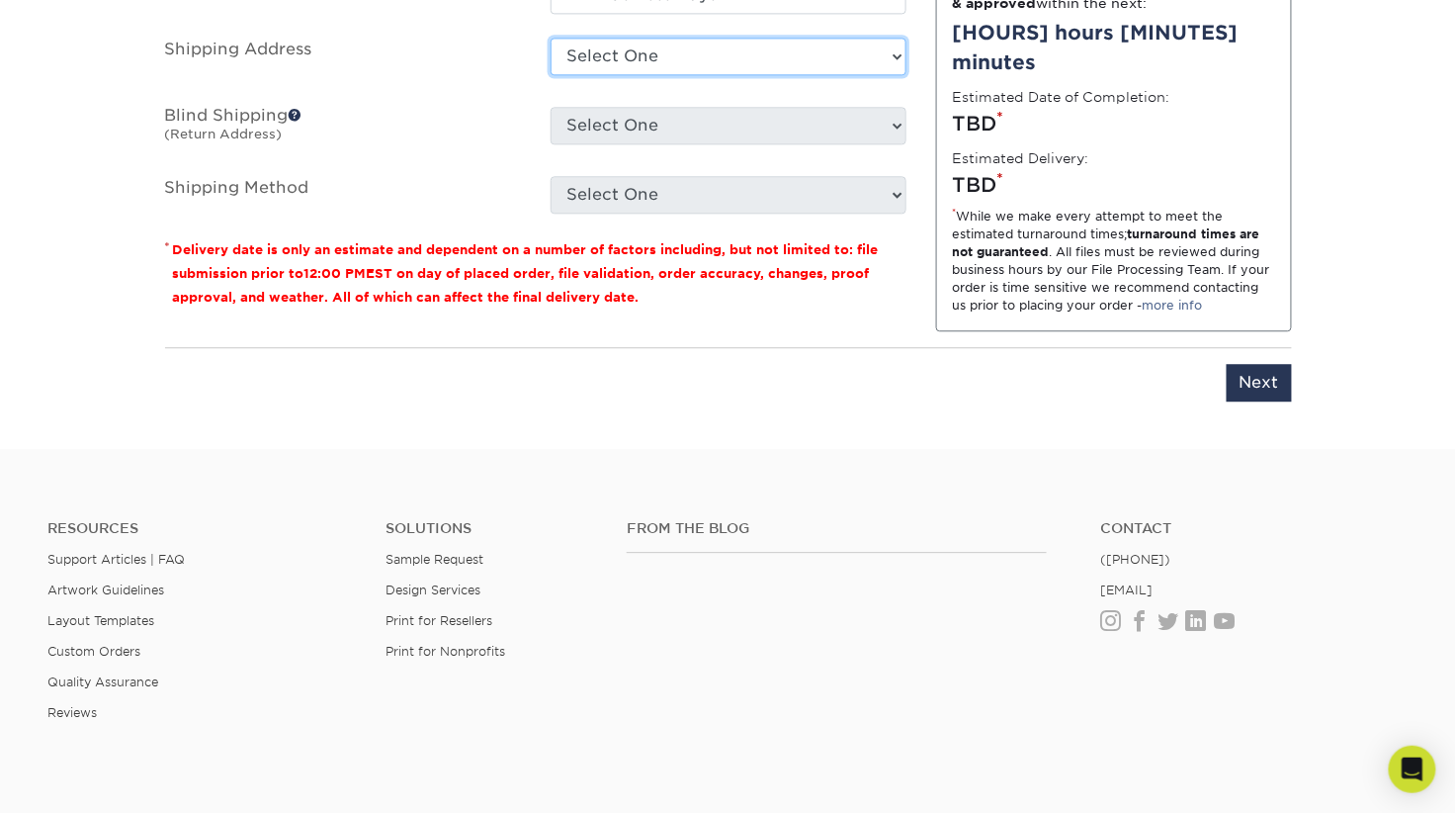 click on "Select One [NUMBER] [STREET], [CITY], [STATE] [NUMBER] [STREET], [CITY], [STATE] [NUMBER] [STREET], [CITY], [STATE] [NUMBER] [STREET], [CITY], [STATE] [NUMBER] [STREET], [CITY], [STATE] [POSTAL_CODE] [STREET], [CITY], [STATE] [NUMBER] [STREET], [CITY], [STATE] [NUMBER] [STREET], [CITY], [STATE] [NUMBER] [STREET], [CITY], [STATE] [NUMBER] [STREET], [CITY], [STATE] [NUMBER] [STREET], [CITY], [STATE] [NUMBER] [STREET], [CITY], [STATE] [NUMBER] [STREET], [CITY], [STATE] + Add New Address" at bounding box center [728, 56] 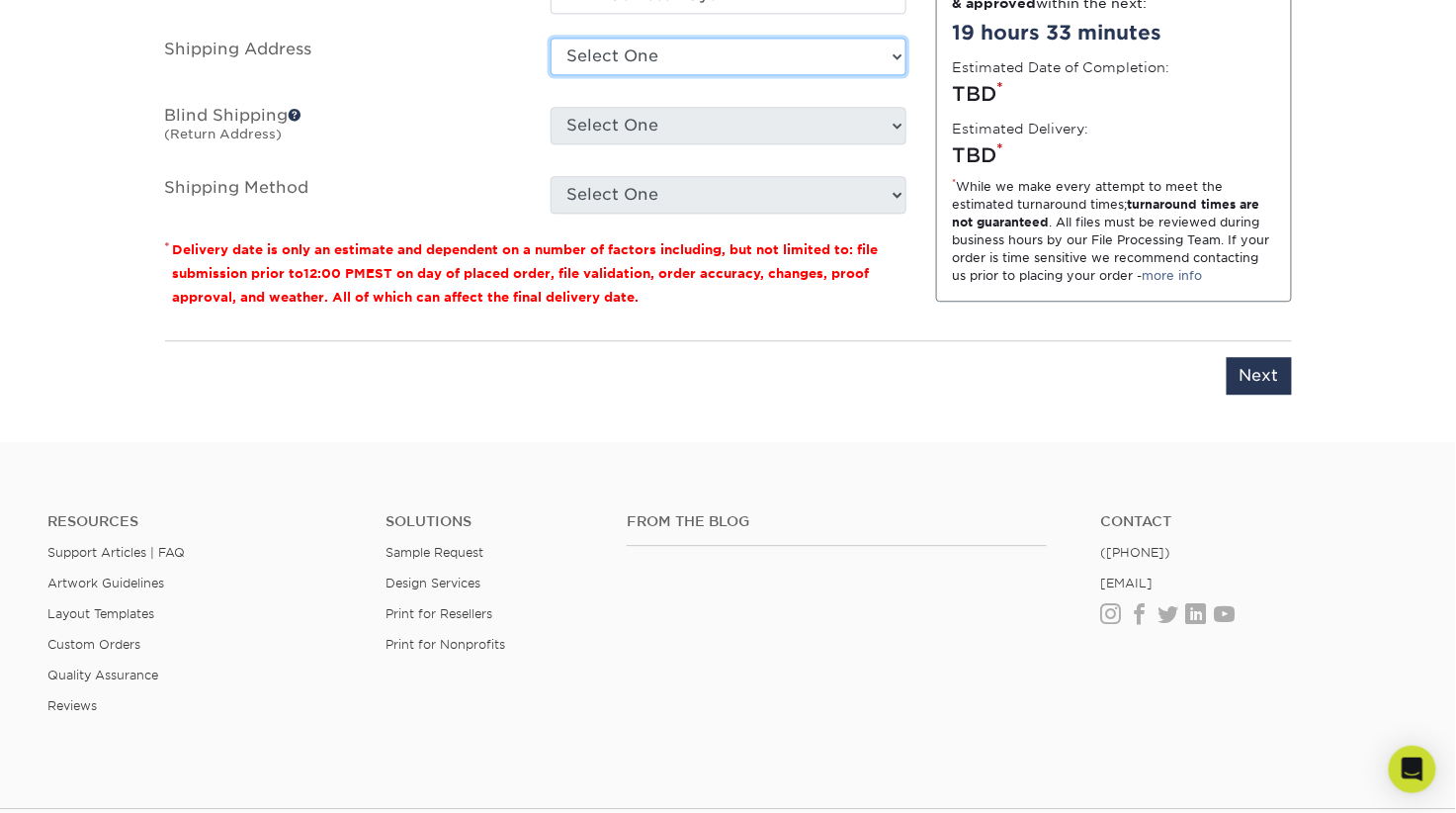 select on "[POSTAL_CODE]" 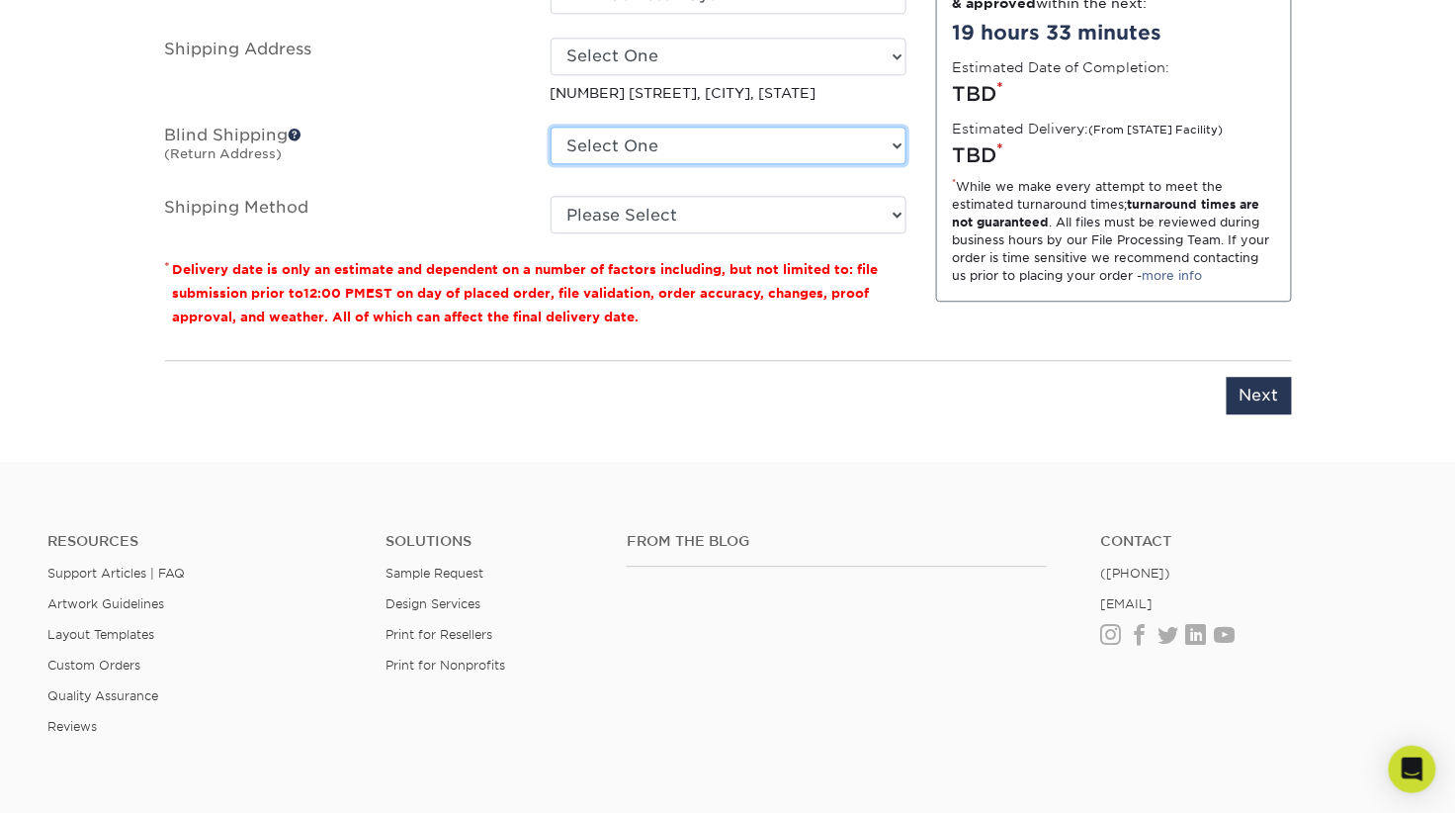 click on "Select One [NUMBER] [STREET], [CITY], [STATE] [NUMBER] [STREET], [CITY], [STATE] [NUMBER] [STREET], [CITY], [STATE] [NUMBER] [STREET], [CITY], [STATE] [NUMBER] [STREET], [CITY], [STATE] [POSTAL_CODE] [STREET], [CITY], [STATE] [NUMBER] [STREET], [CITY], [STATE] [NUMBER] [STREET], [CITY], [STATE] [NUMBER] [STREET], [CITY], [STATE] [NUMBER] [STREET], [CITY], [STATE] [NUMBER] [STREET], [CITY], [STATE] [NUMBER] [STREET], [CITY], [STATE] [NUMBER] [STREET], [CITY], [STATE] + Add New Address" at bounding box center [728, 145] 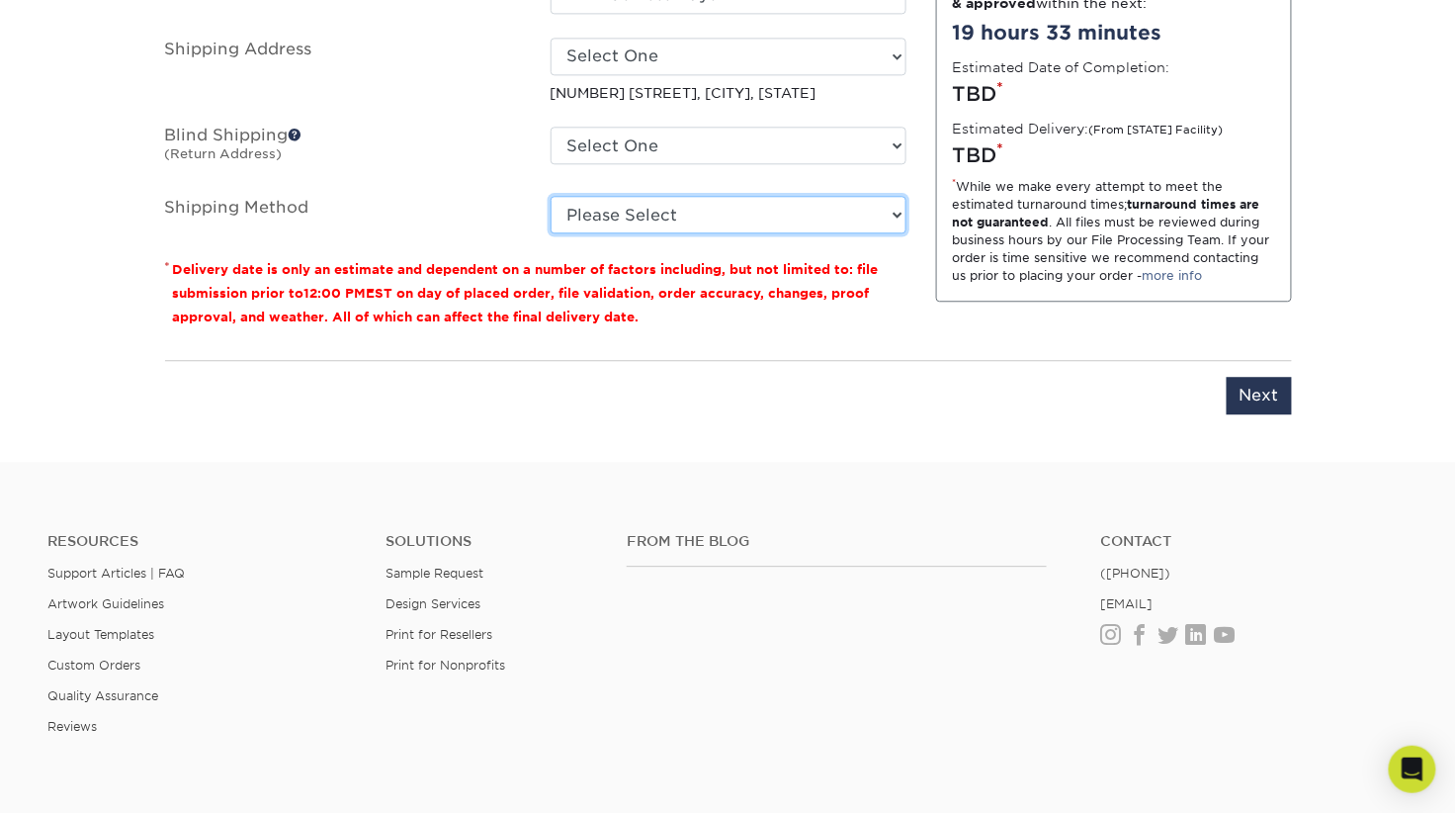 click on "Please Select Ground Shipping (+$8.96) 3 Day Shipping Service (+$15.39) 2 Day Air Shipping (+$15.86) Next Day Shipping by 5pm (+$18.33) Next Day Shipping by 12 noon (+$19.31) Next Day Air Early A.M. (+$100.54)" at bounding box center (728, 215) 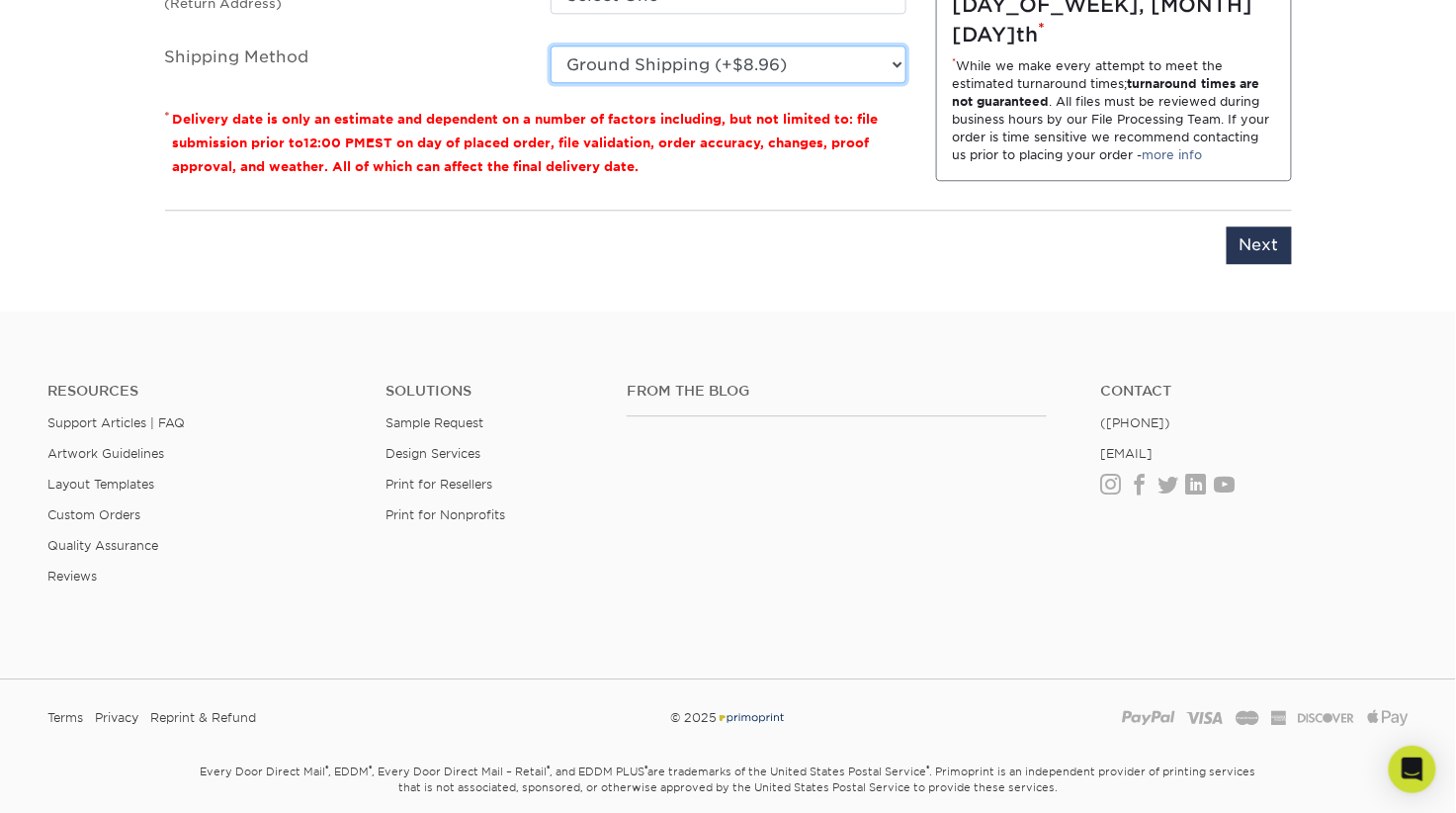 scroll, scrollTop: 1581, scrollLeft: 0, axis: vertical 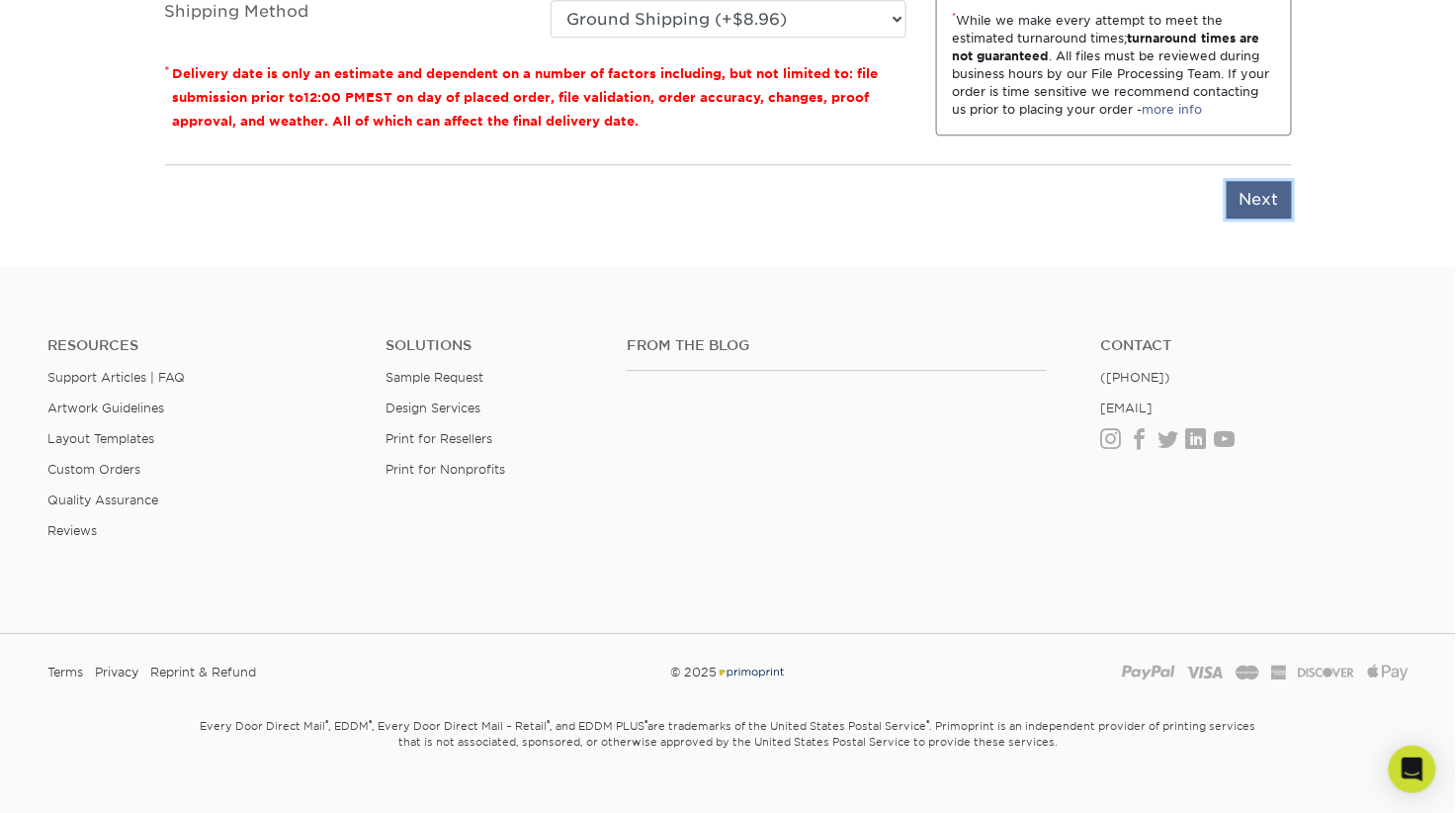 click on "Next" at bounding box center [1259, 200] 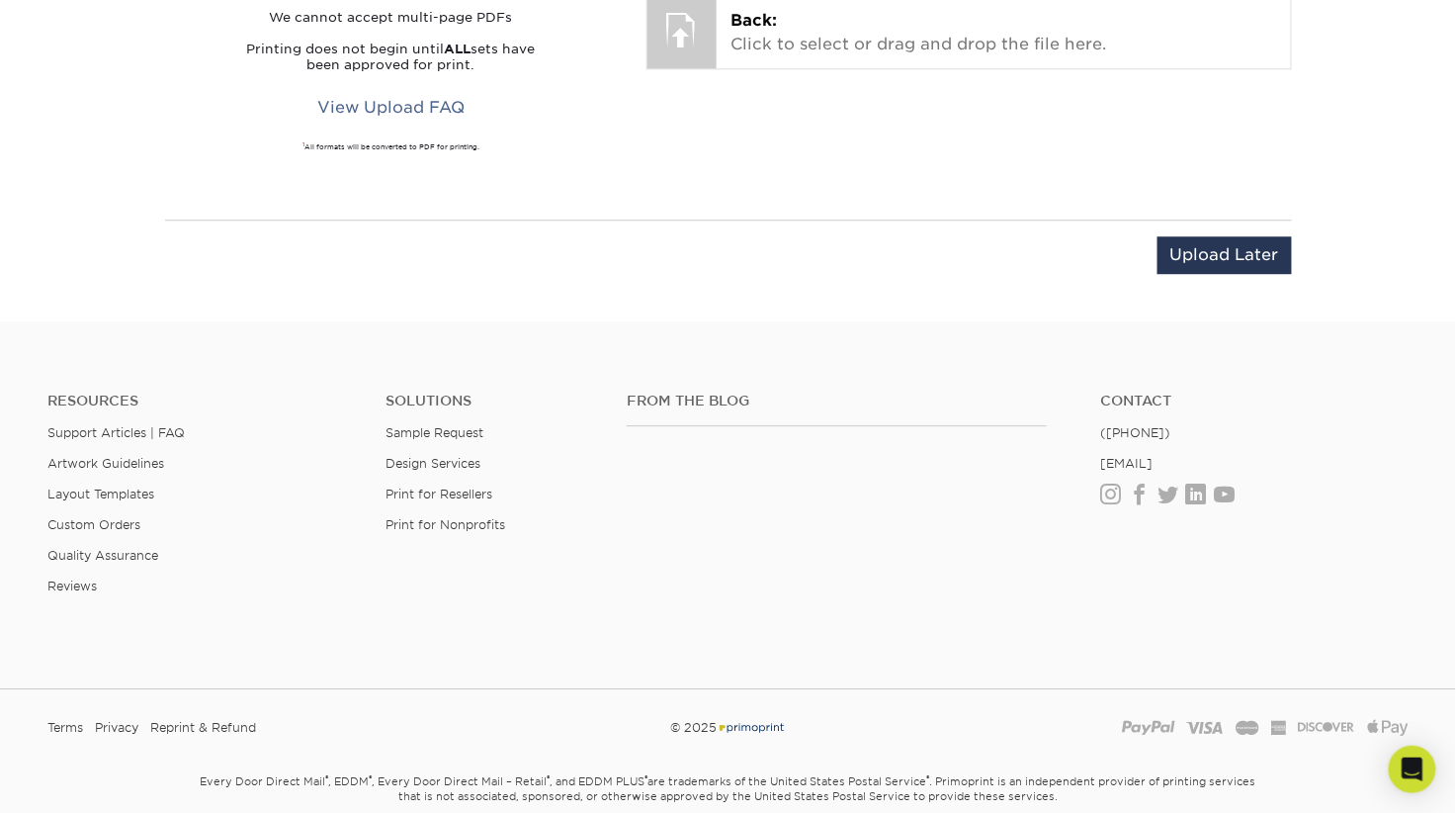 scroll, scrollTop: 1458, scrollLeft: 0, axis: vertical 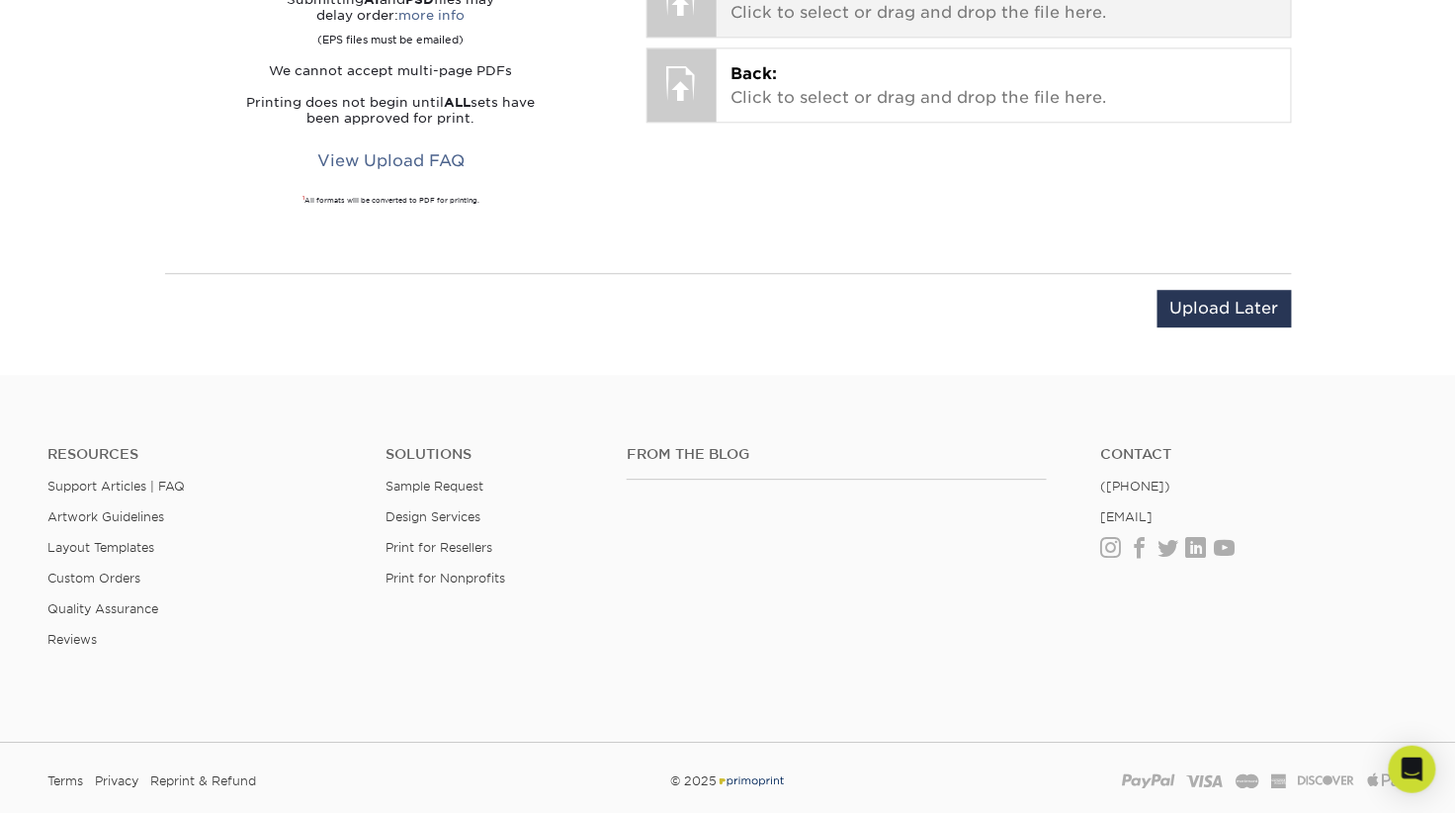 click on "Front: Click to select or drag and drop the file here." at bounding box center (1003, 1) 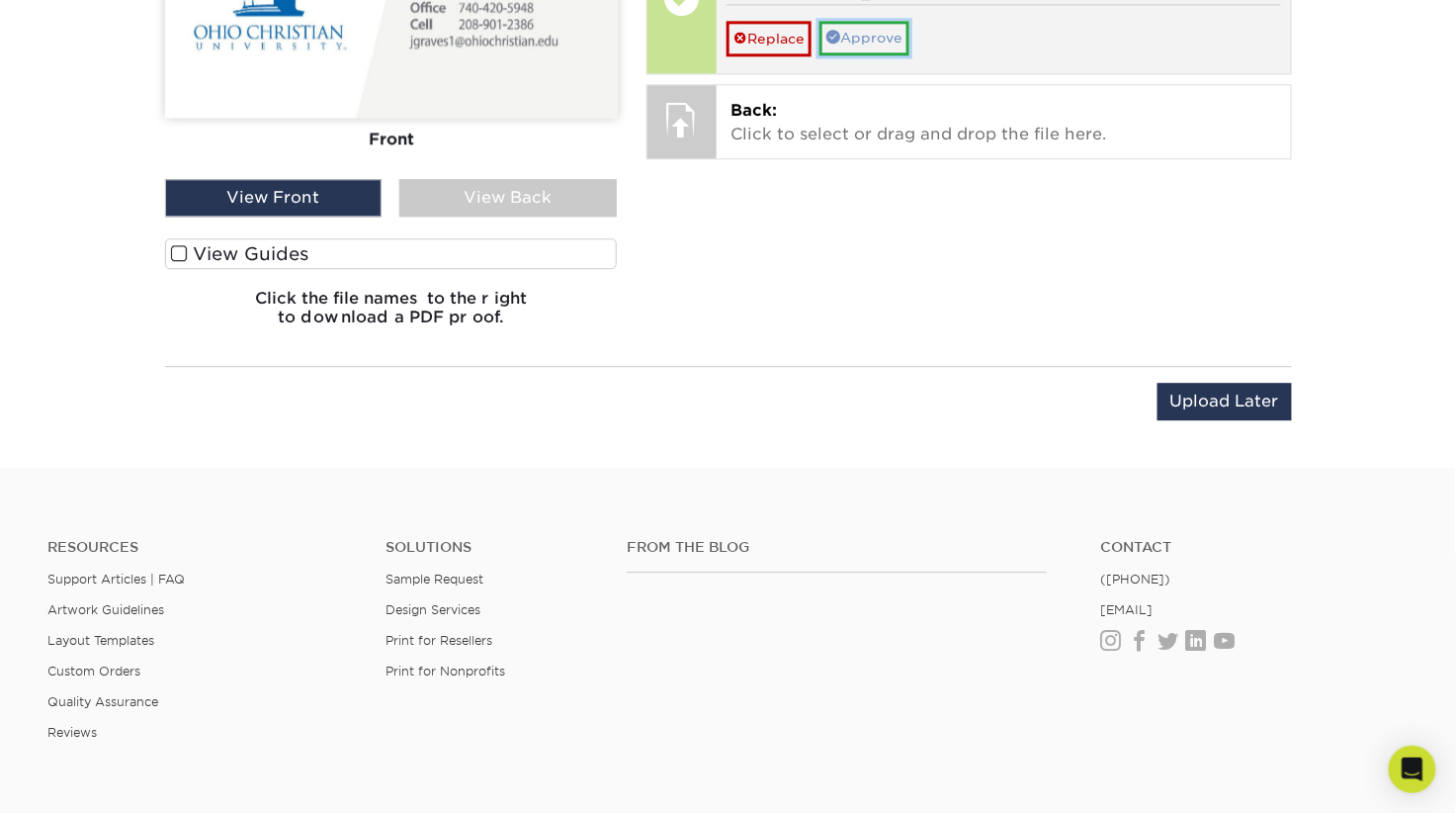 click on "Approve" at bounding box center (864, 38) 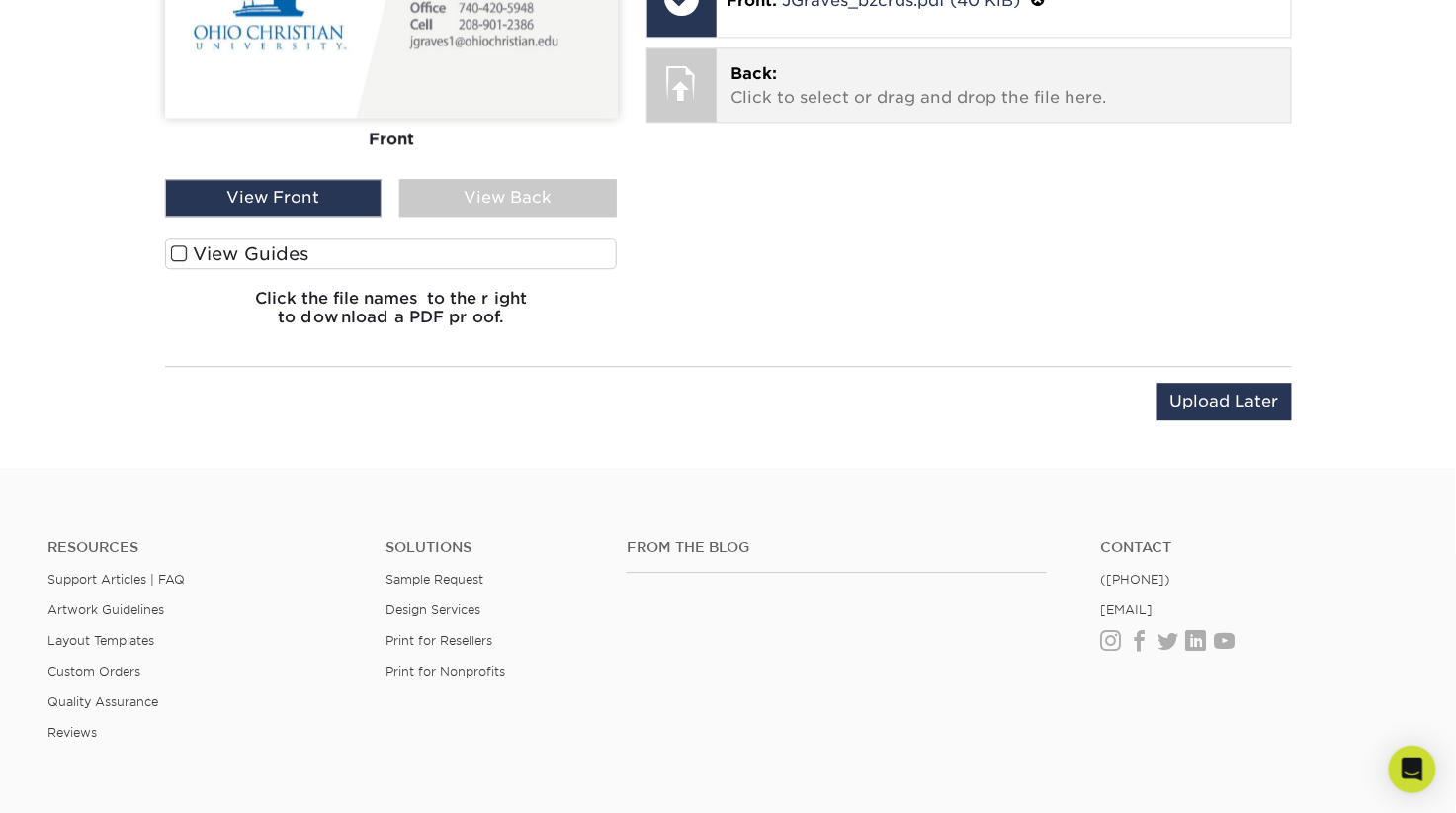 click on "Back: Click to select or drag and drop the file here." at bounding box center (1003, 86) 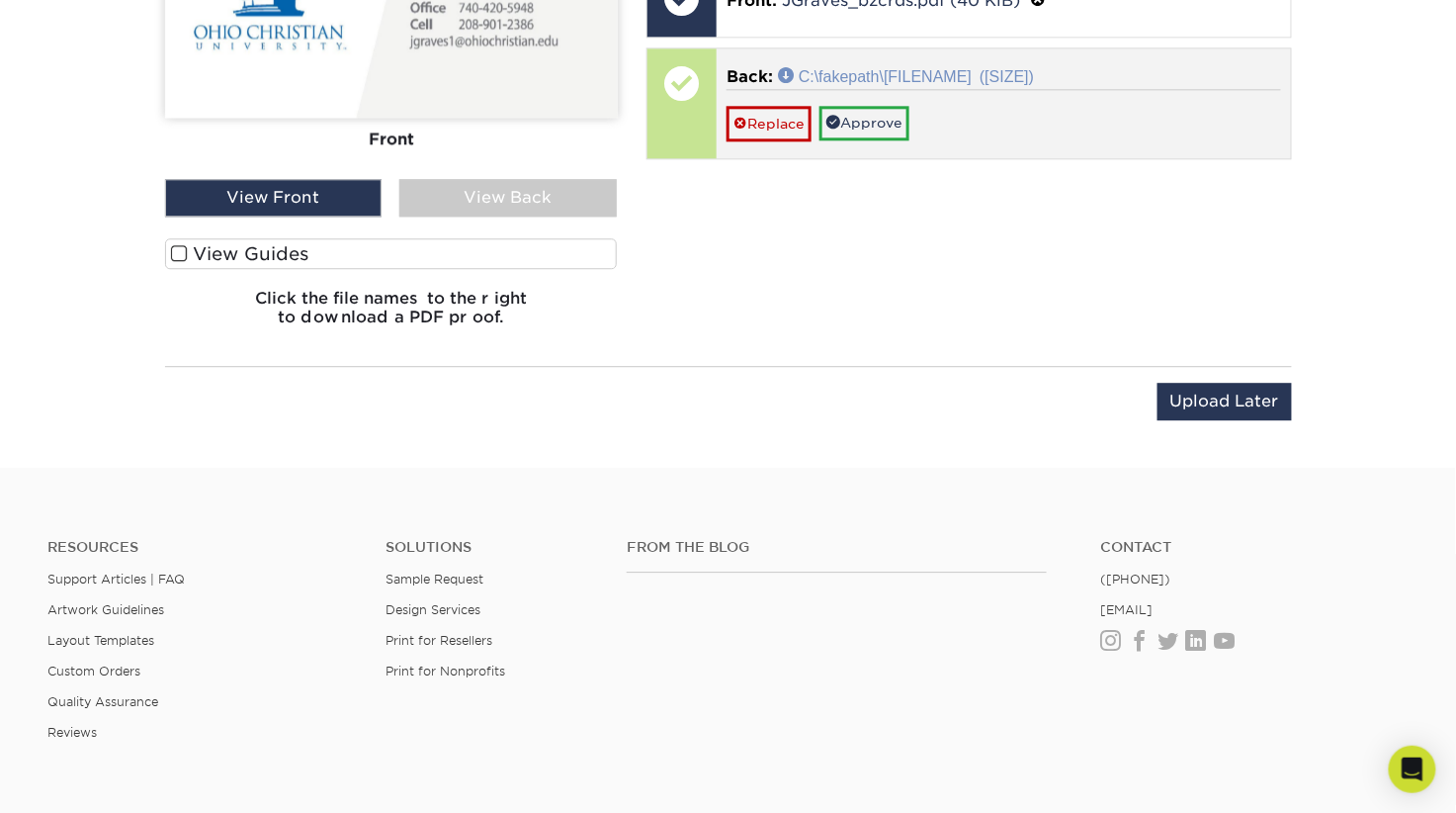 click on "C:\fakepath\[FILENAME] ([SIZE])" at bounding box center (905, 75) 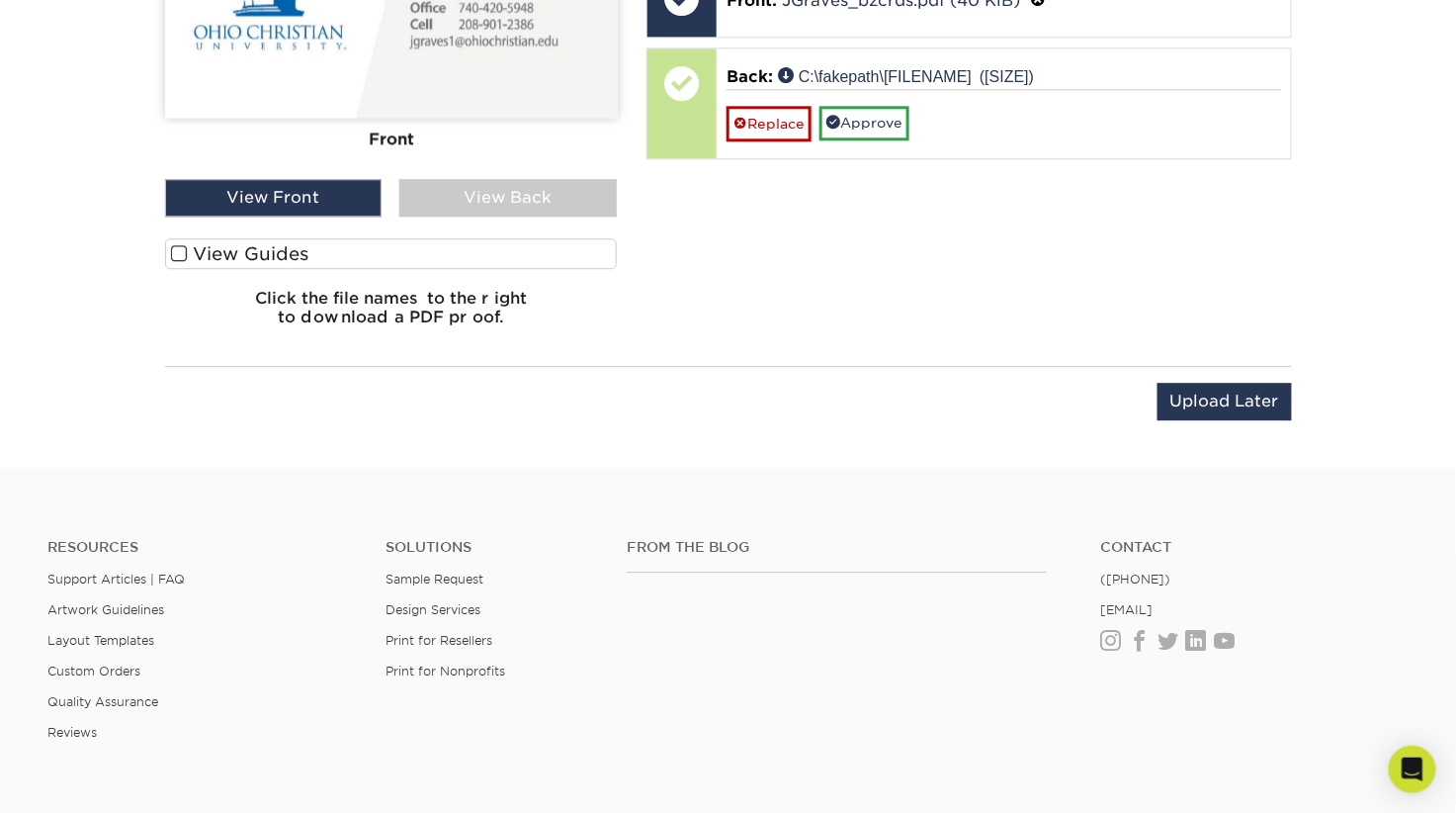 click on "View Back" at bounding box center (508, 198) 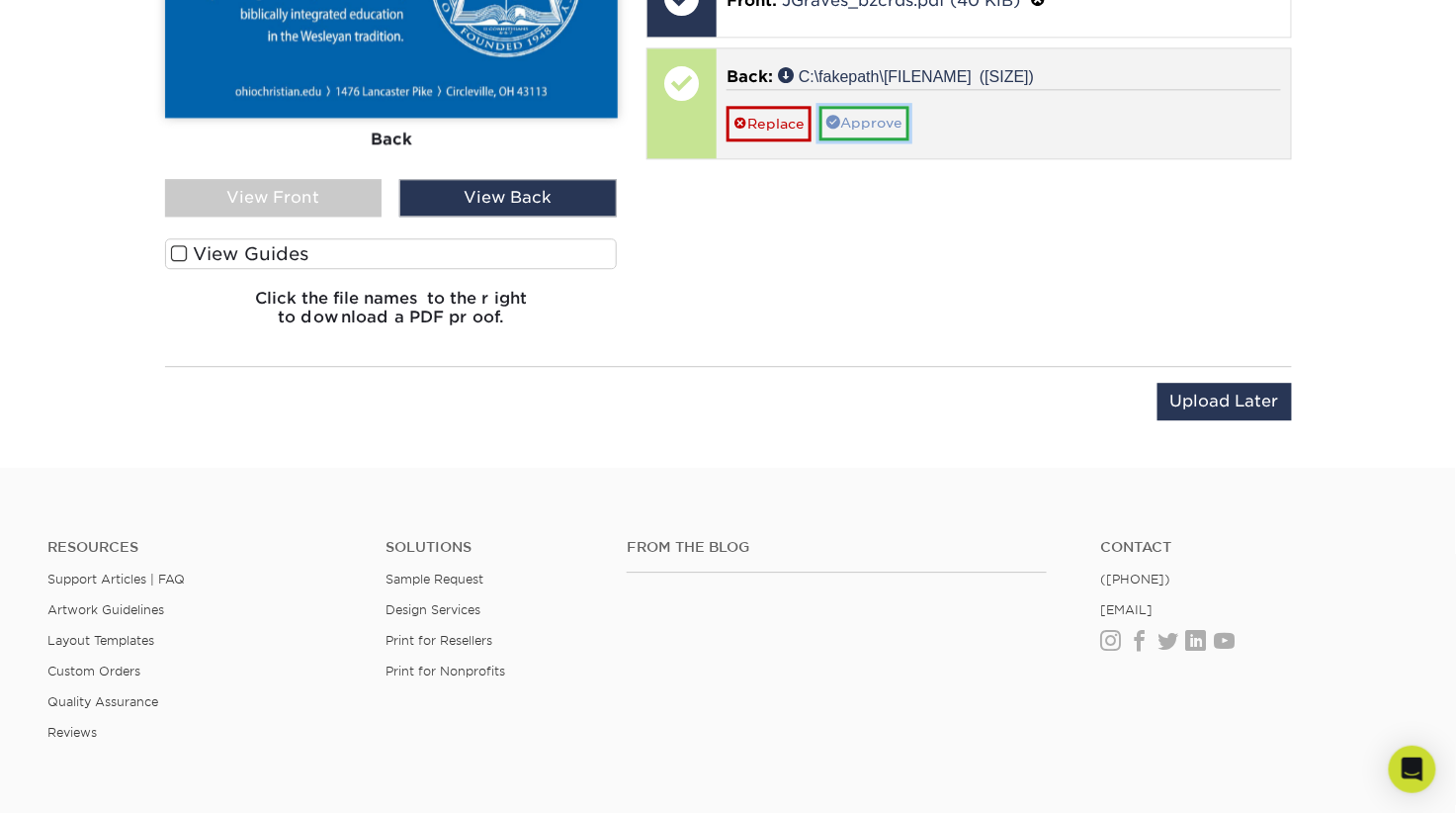 click on "Approve" at bounding box center (864, 123) 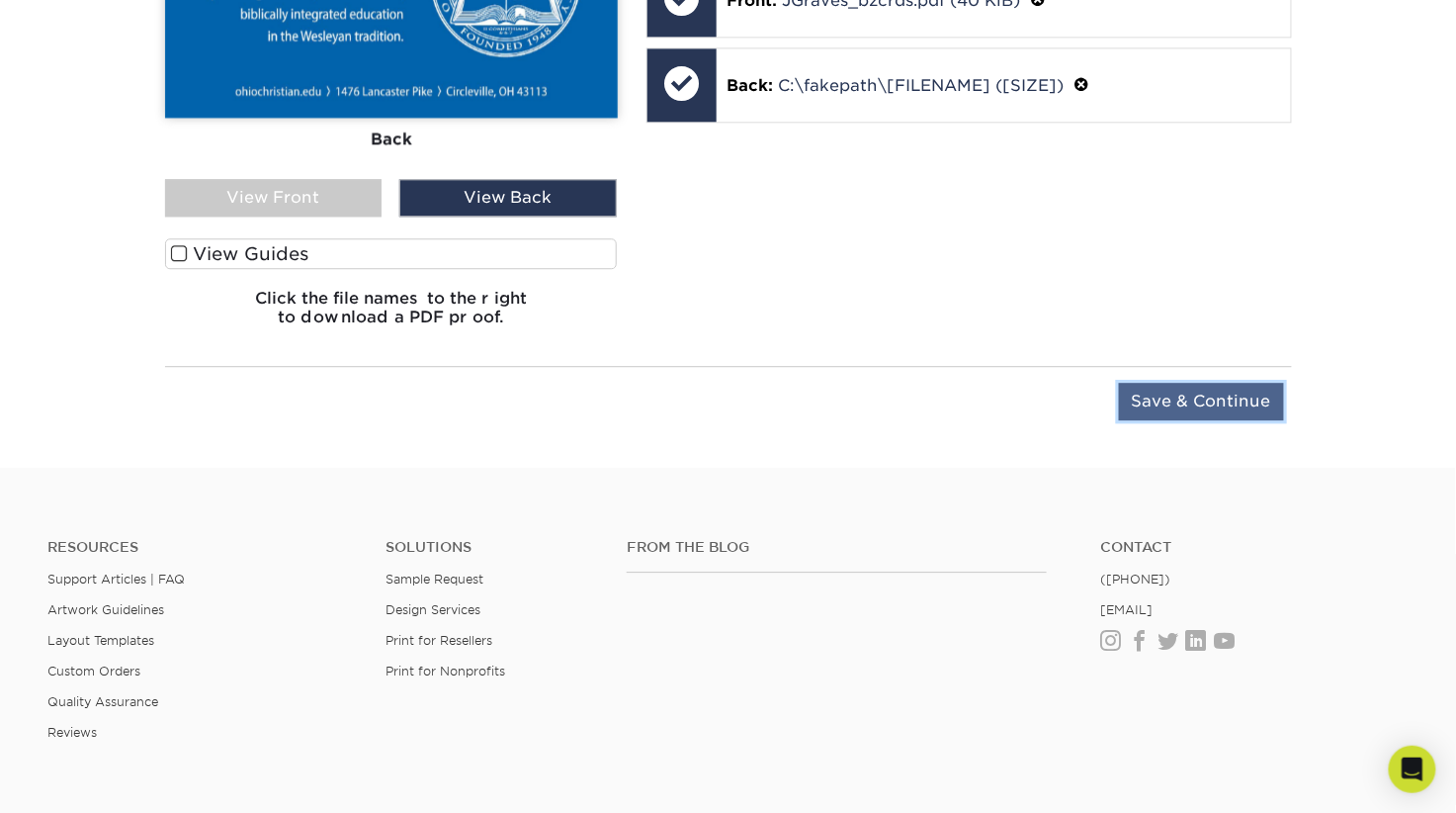 click on "Save & Continue" at bounding box center (1201, 402) 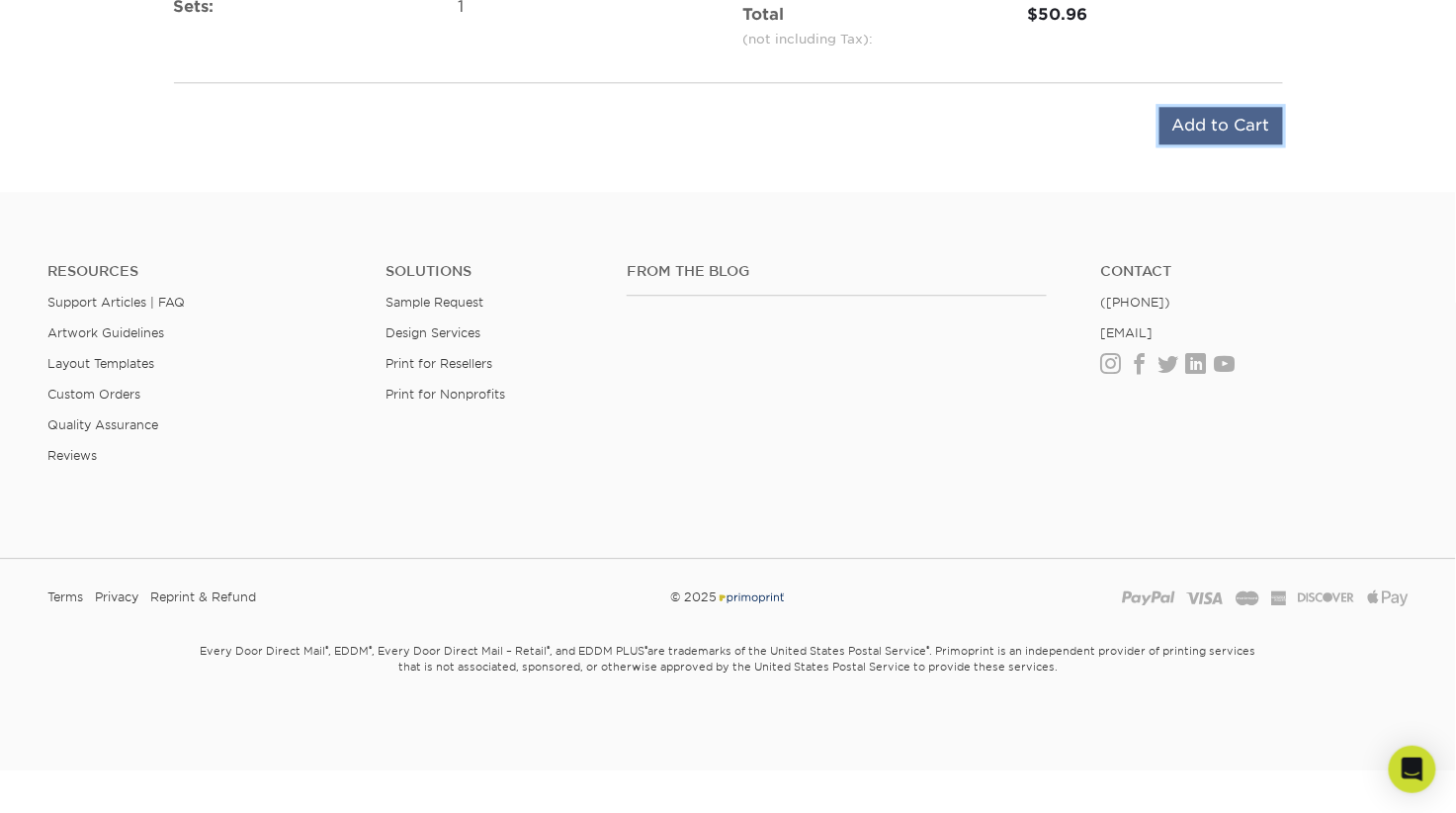click on "Add to Cart" at bounding box center [1221, 126] 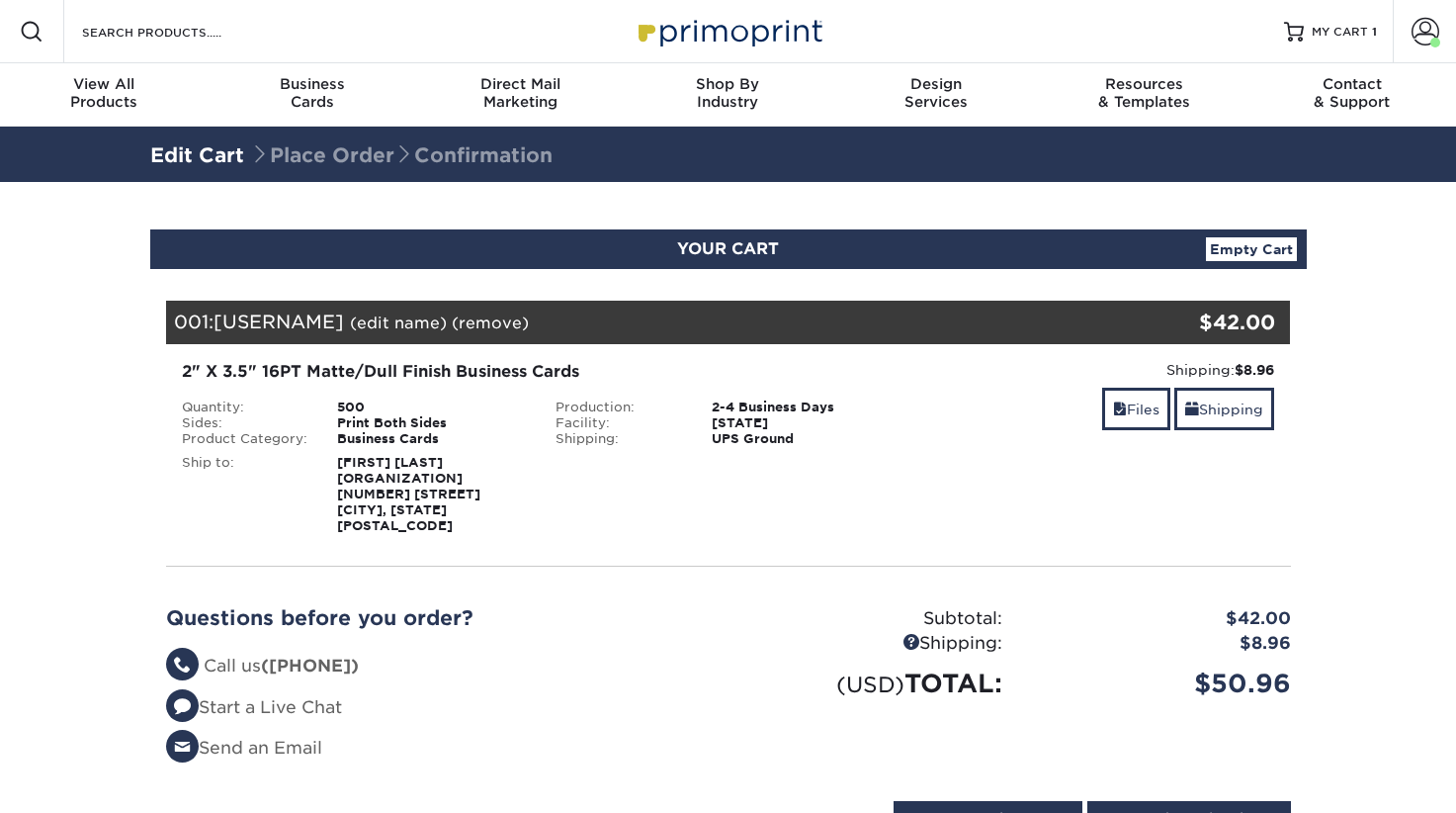 scroll, scrollTop: 0, scrollLeft: 0, axis: both 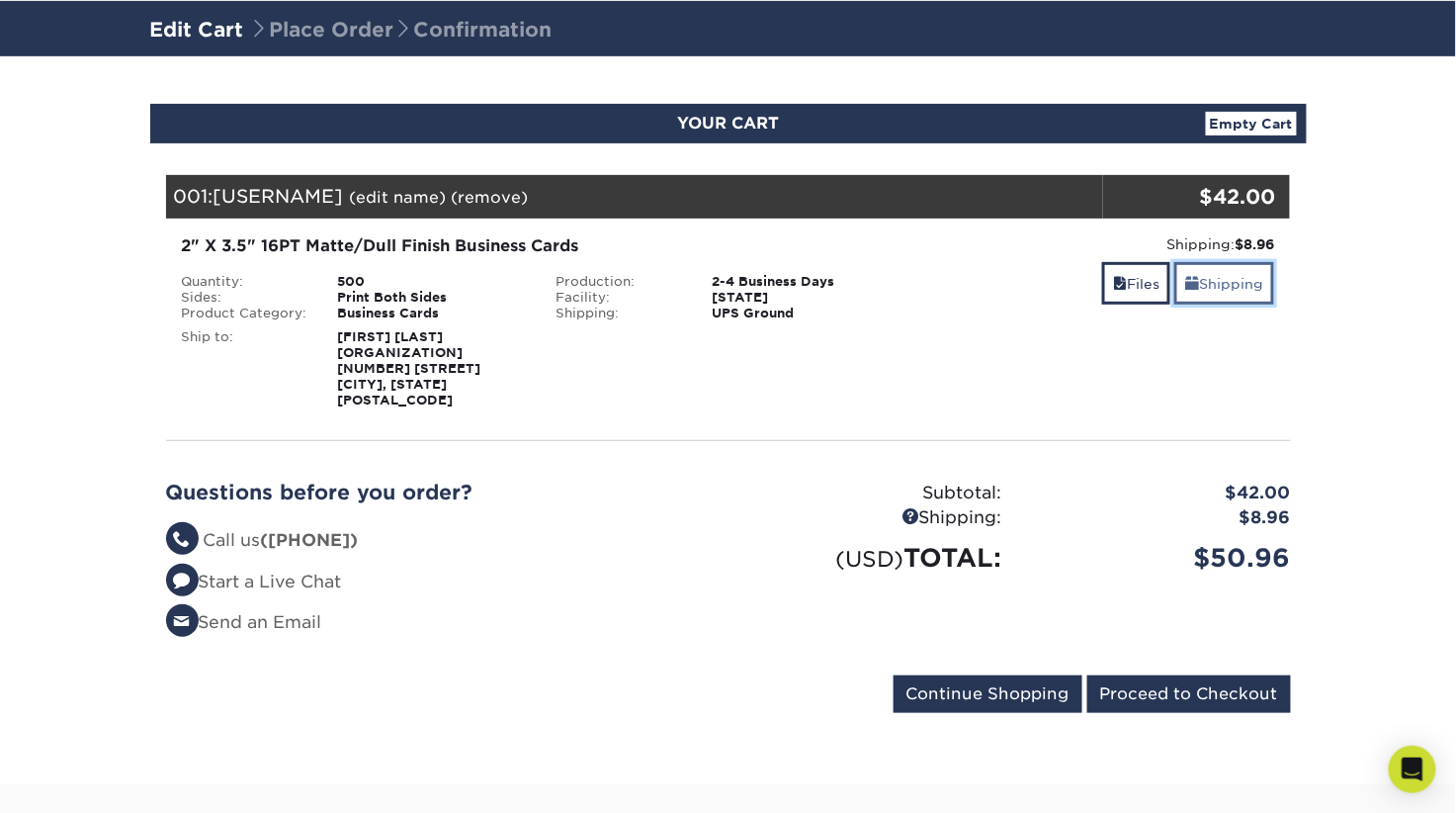 click on "Shipping" at bounding box center (1224, 283) 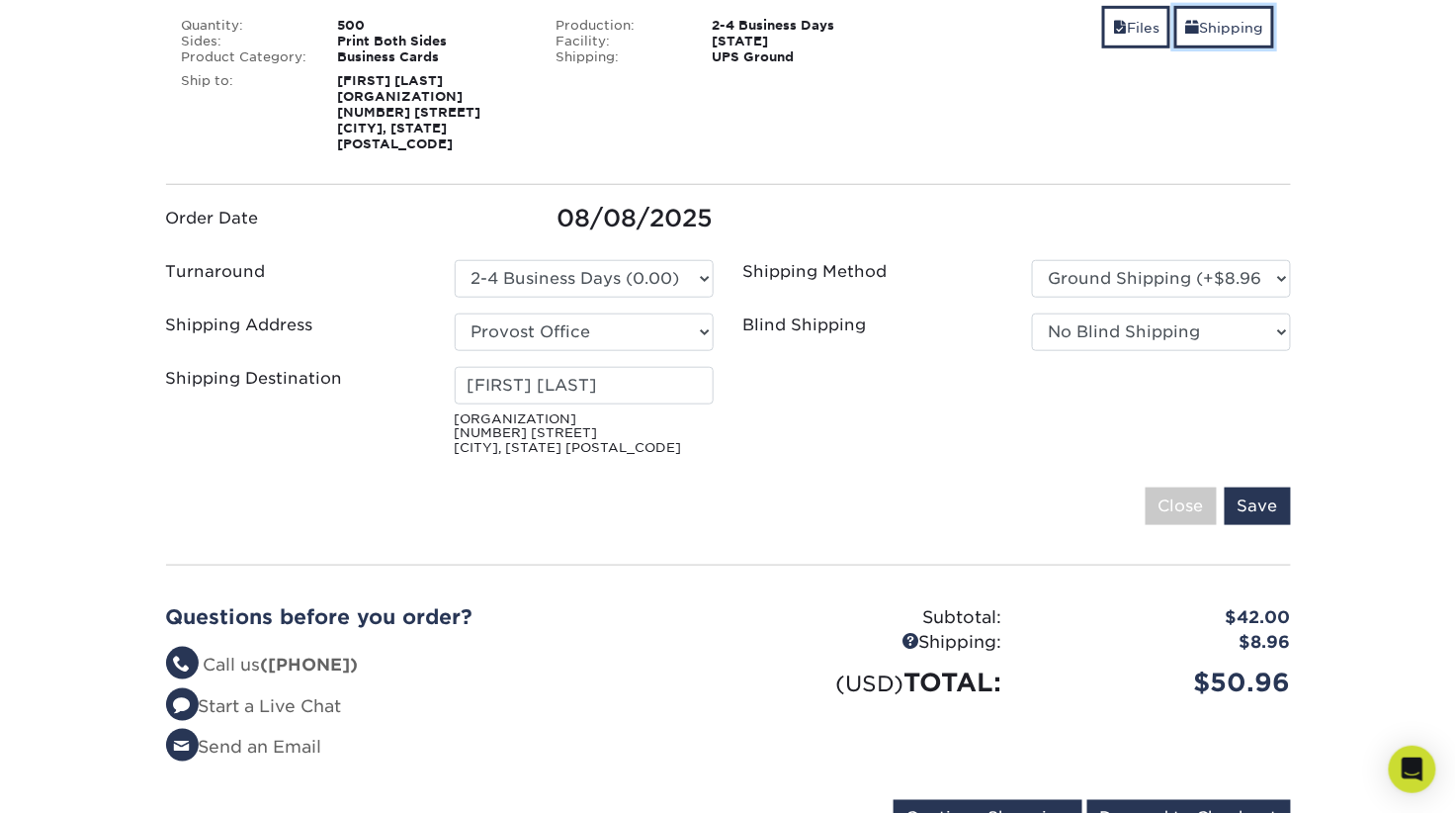 scroll, scrollTop: 399, scrollLeft: 0, axis: vertical 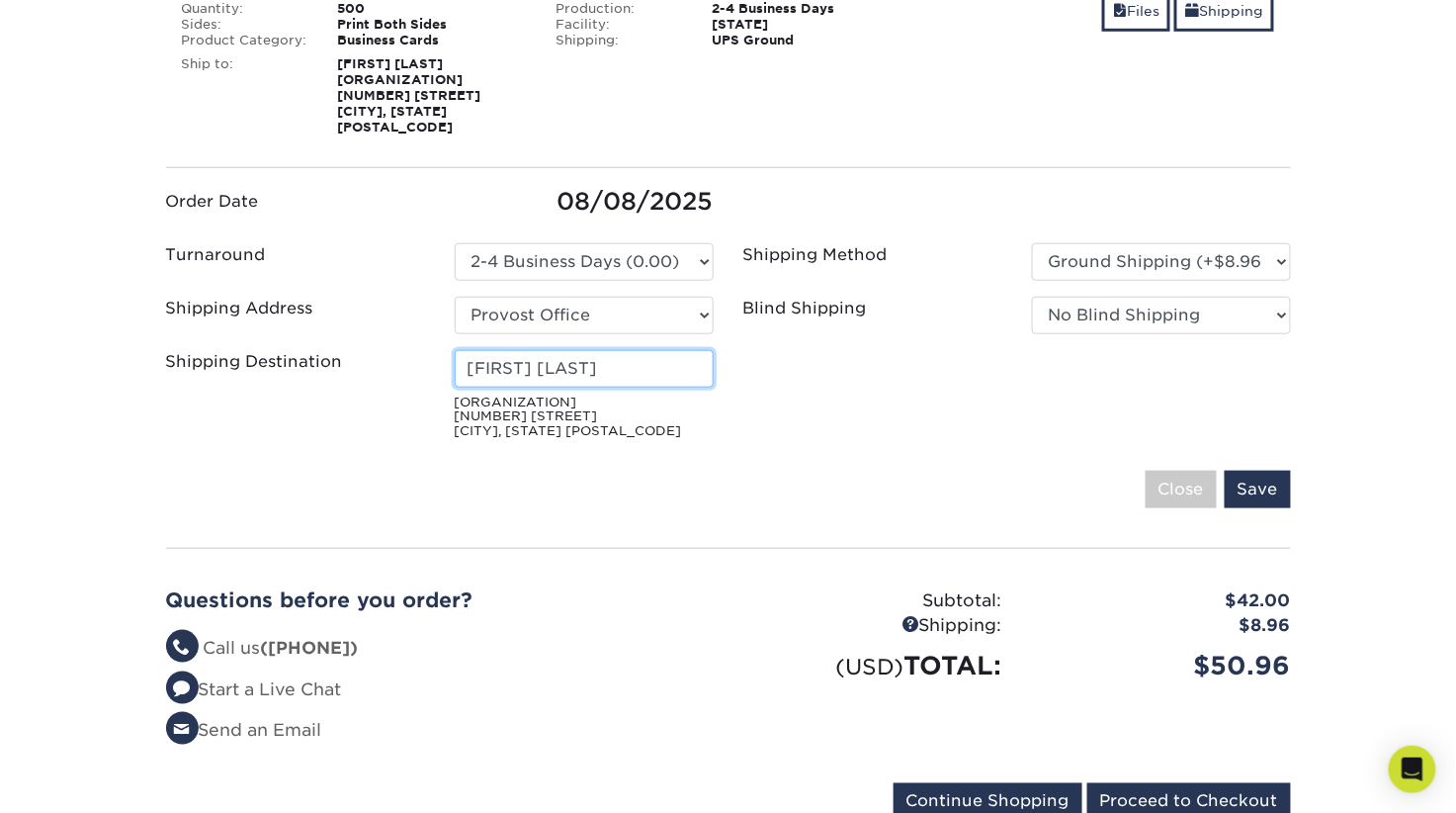 click on "Mahala Carroll" at bounding box center [584, 369] 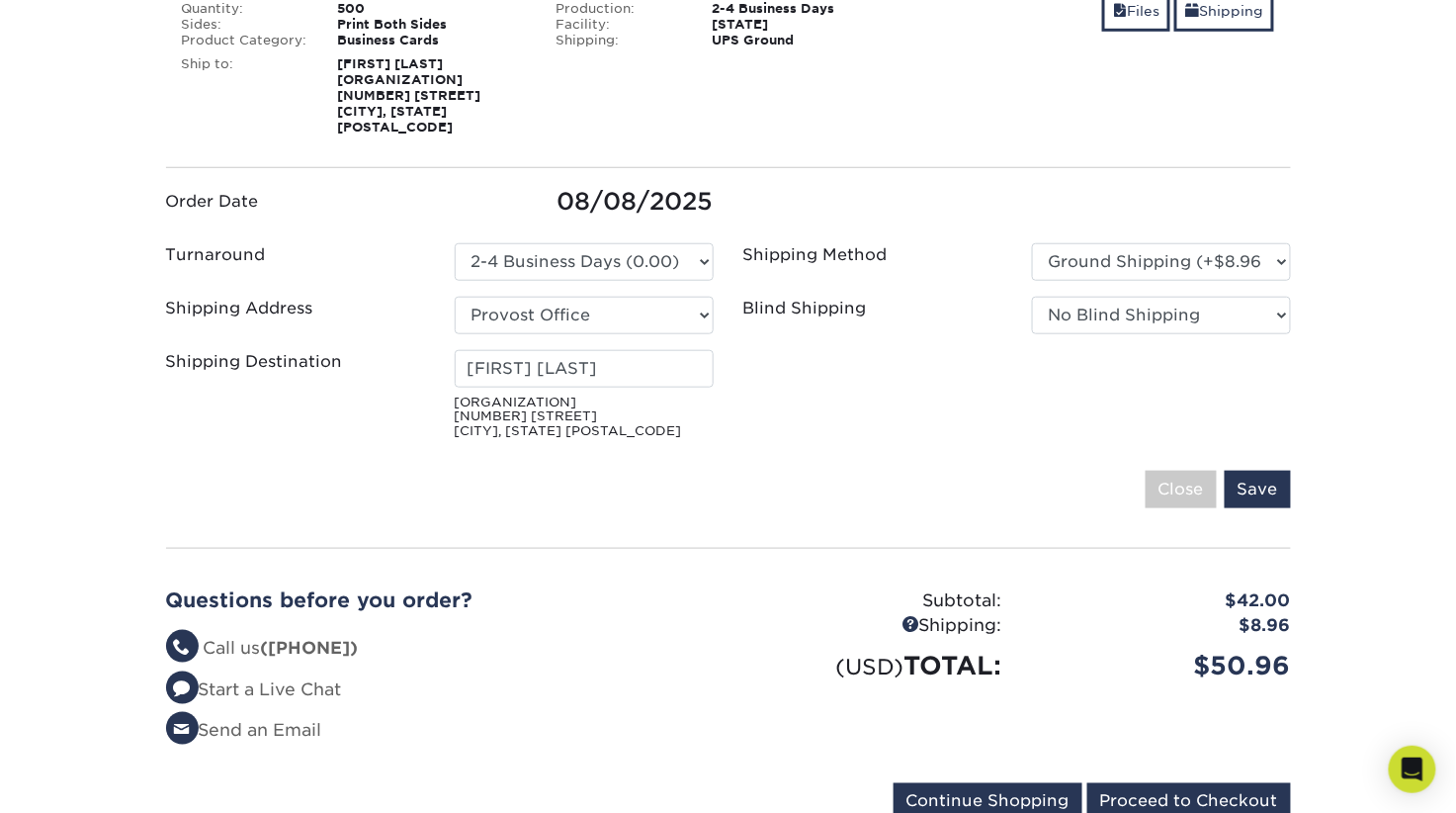click on "Ohio Christian University                                                                 1476 Lancaster Pike                                                                                                                                                                                                 Circleville, OH 43113" at bounding box center (584, 417) 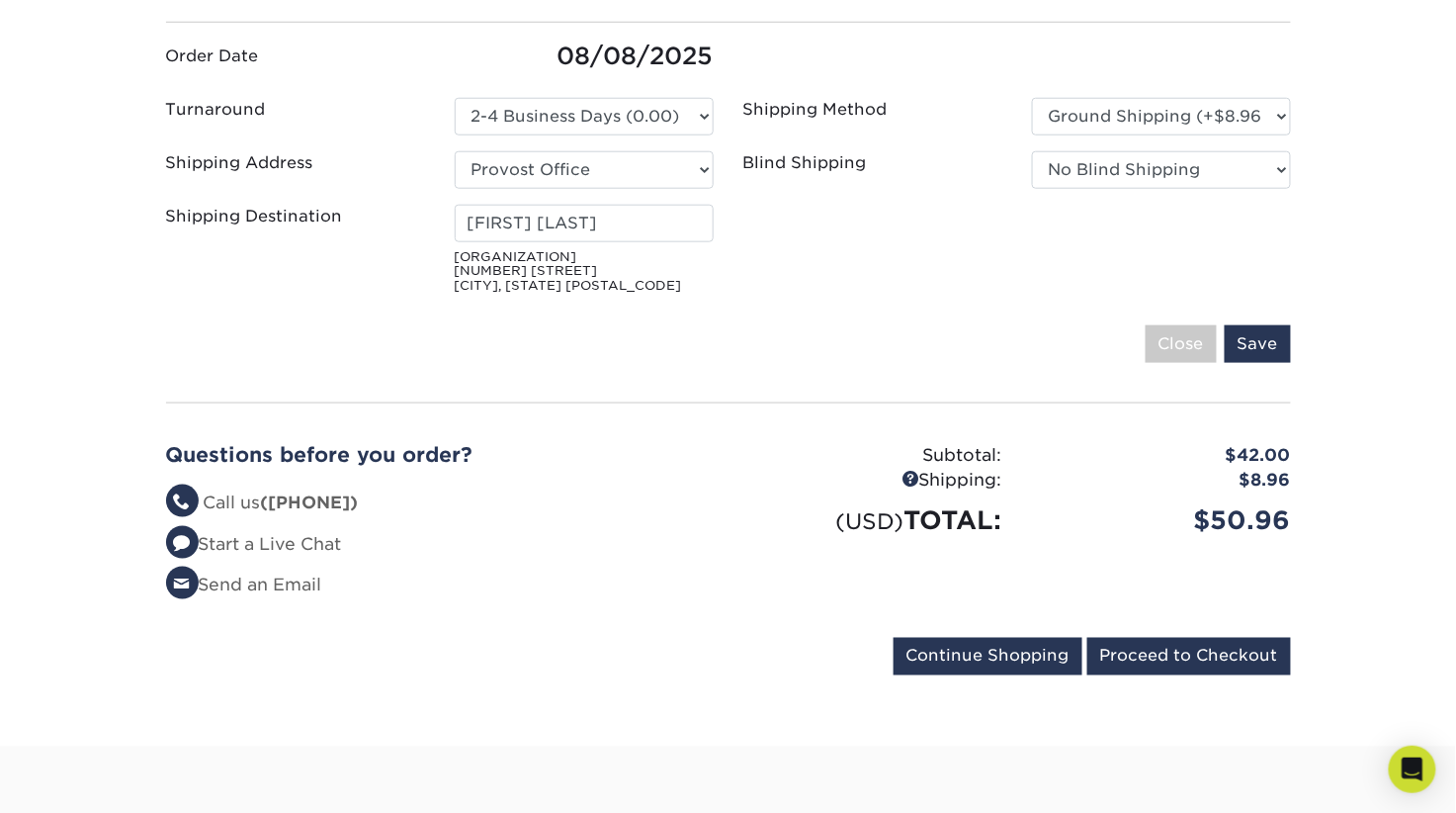 scroll, scrollTop: 554, scrollLeft: 0, axis: vertical 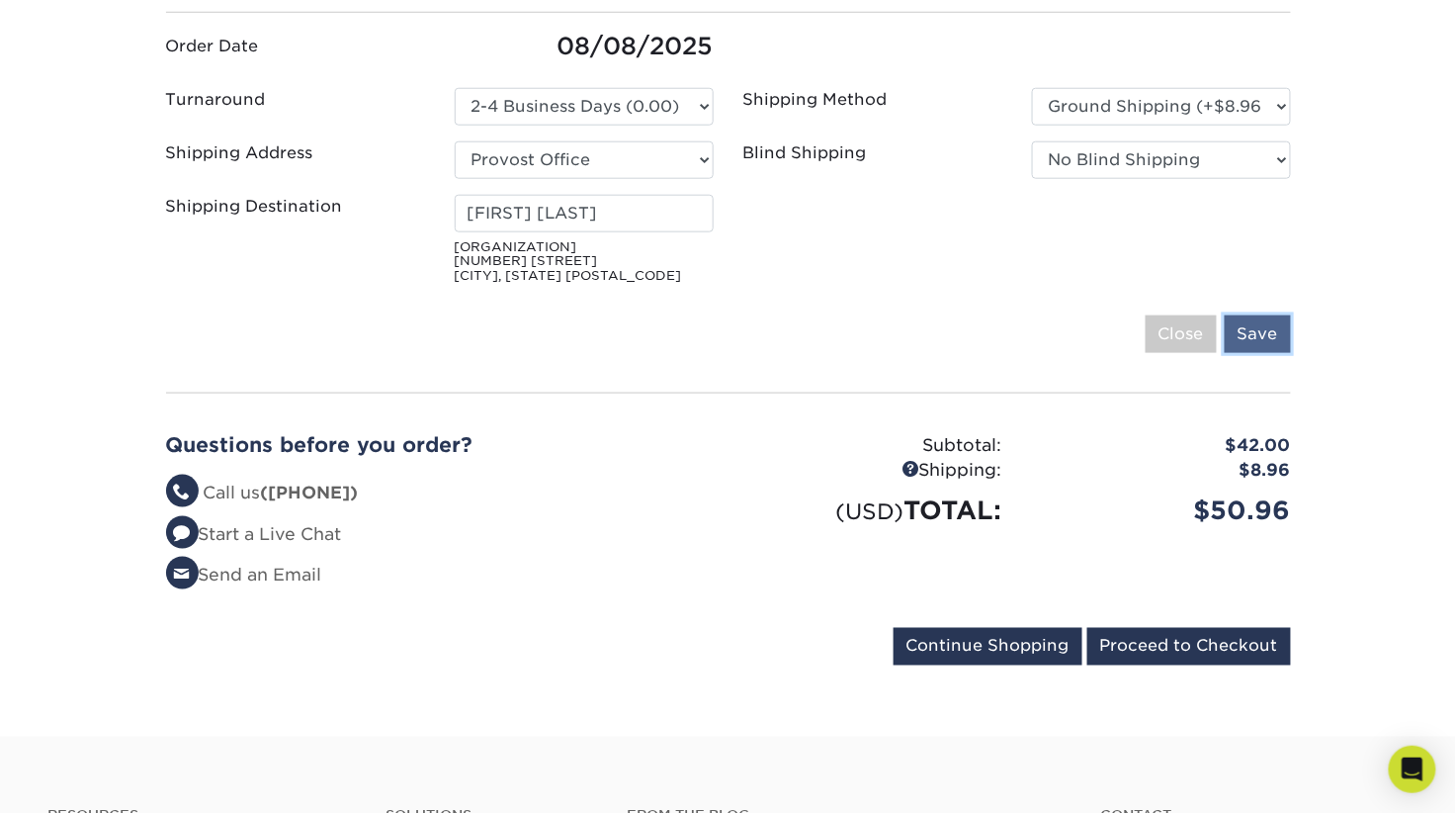 click on "Save" at bounding box center (1257, 334) 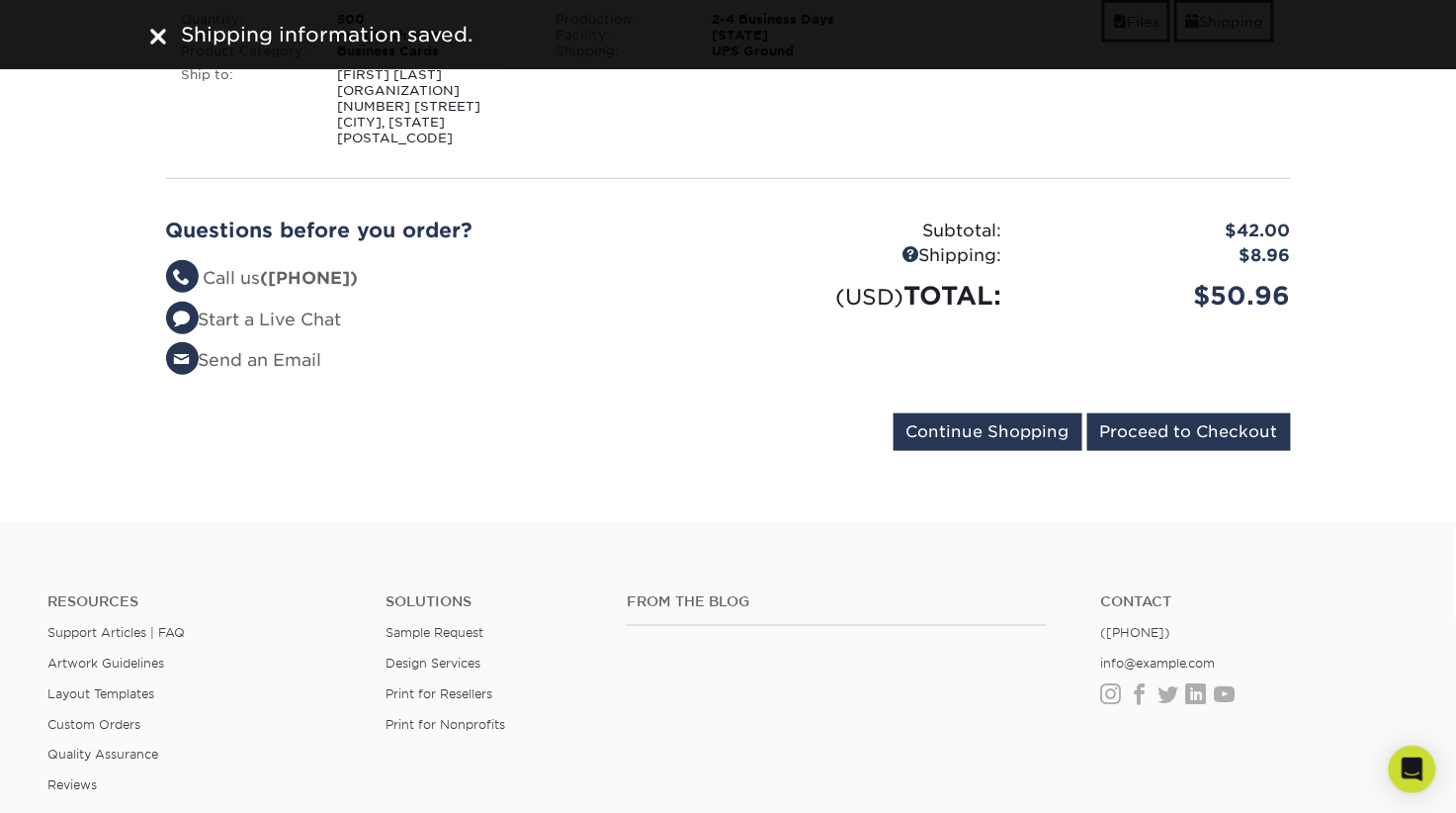 scroll, scrollTop: 403, scrollLeft: 0, axis: vertical 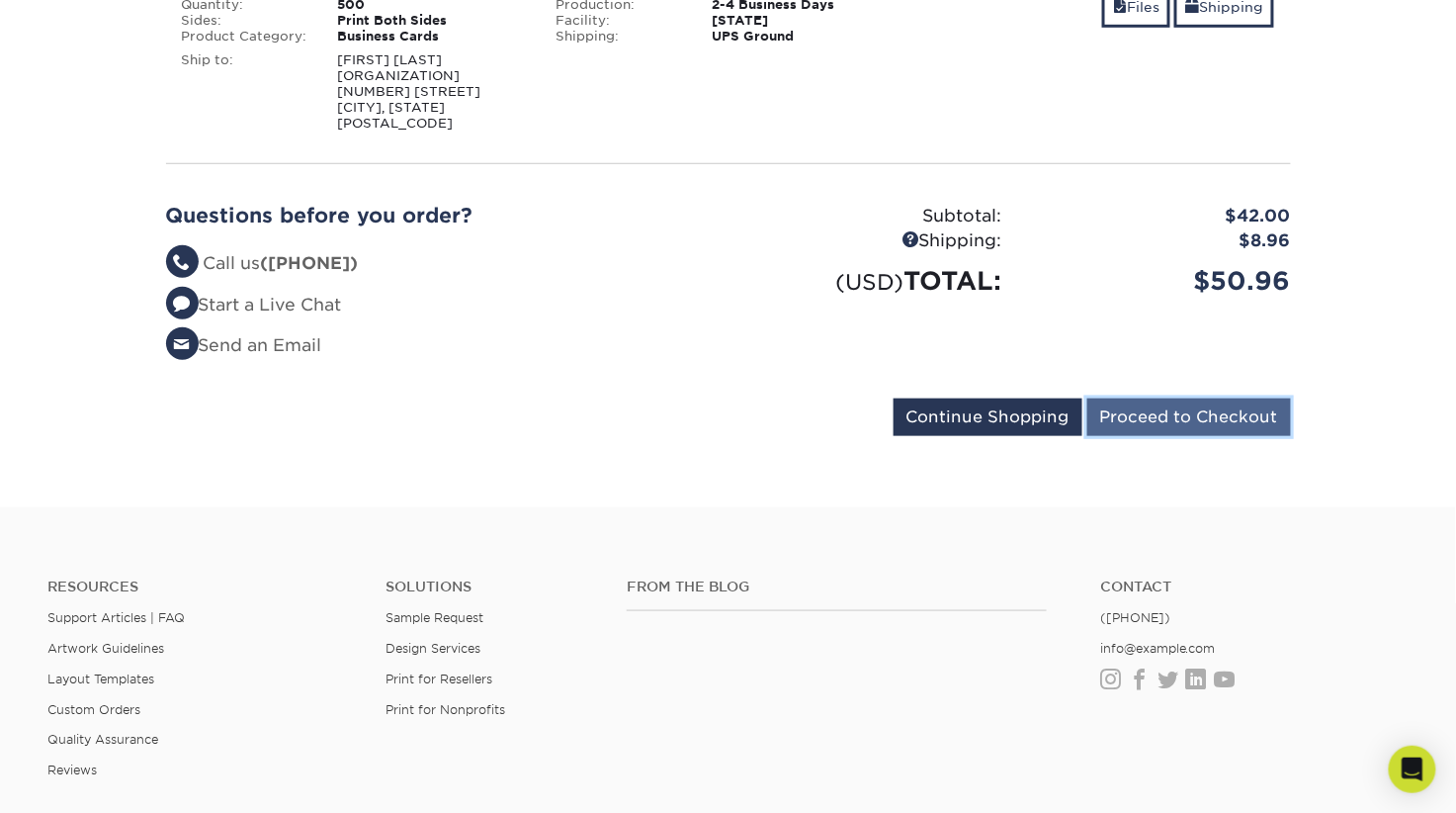 click on "Proceed to Checkout" at bounding box center (1189, 417) 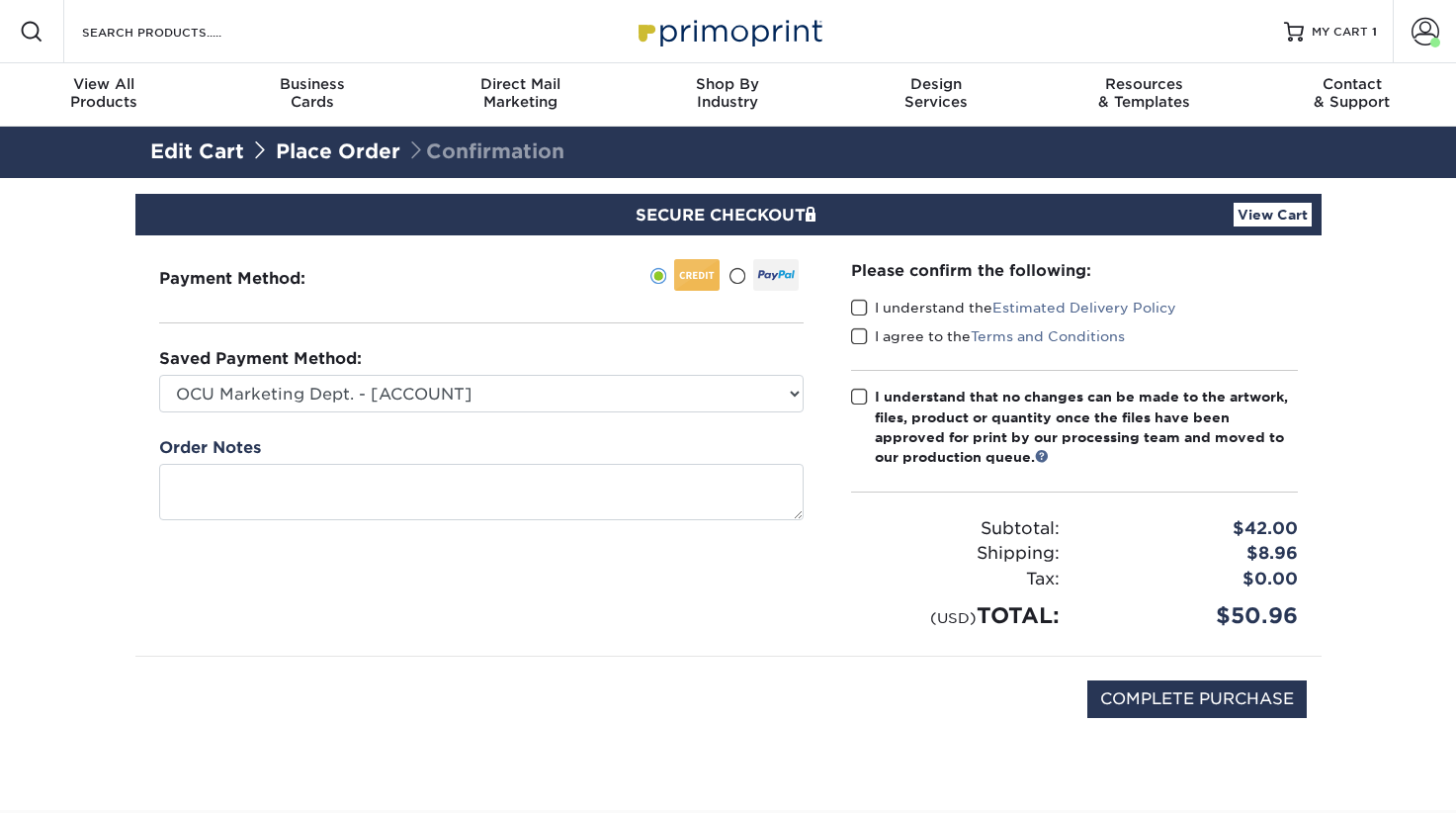scroll, scrollTop: 0, scrollLeft: 0, axis: both 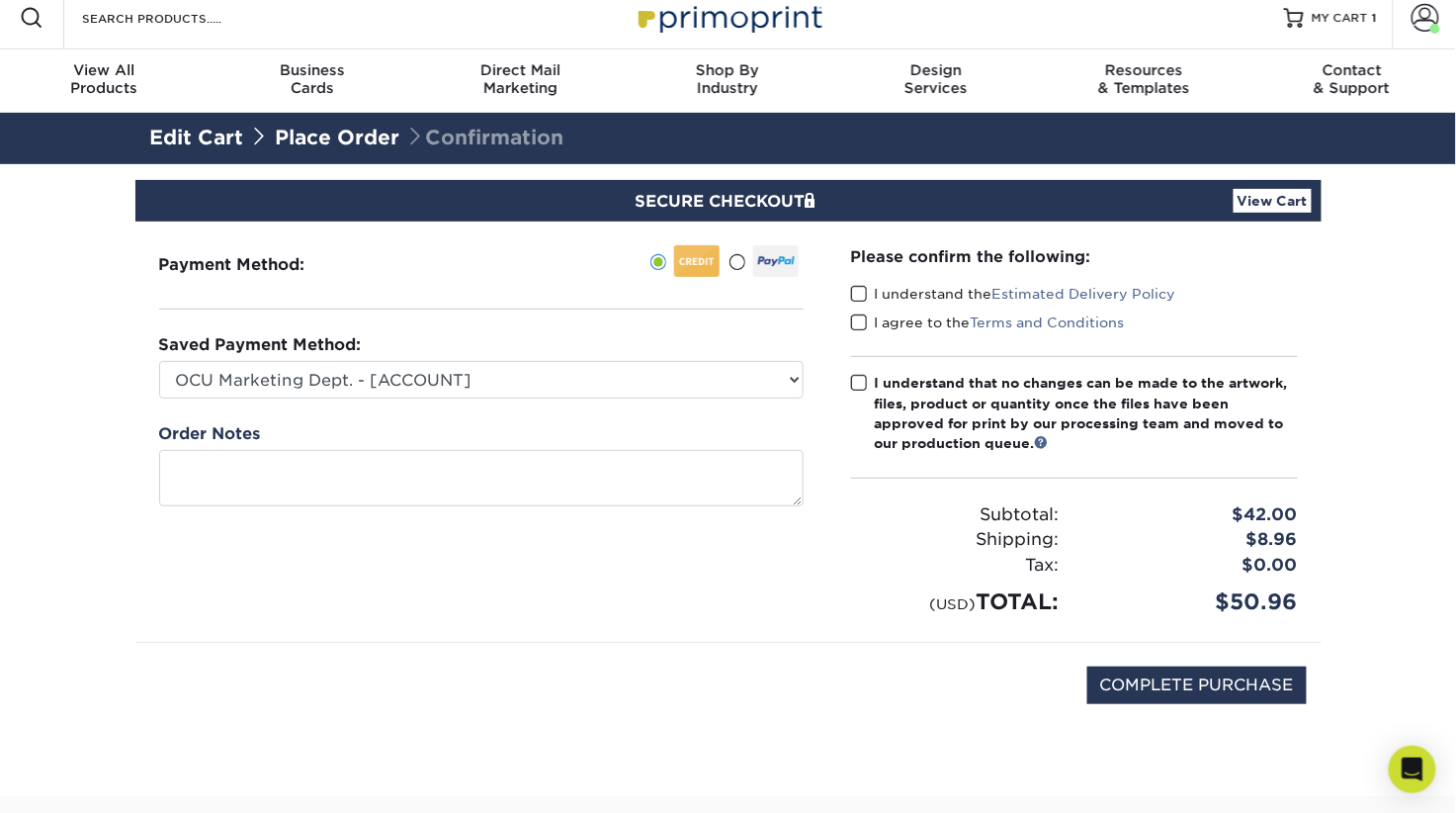click at bounding box center [859, 294] 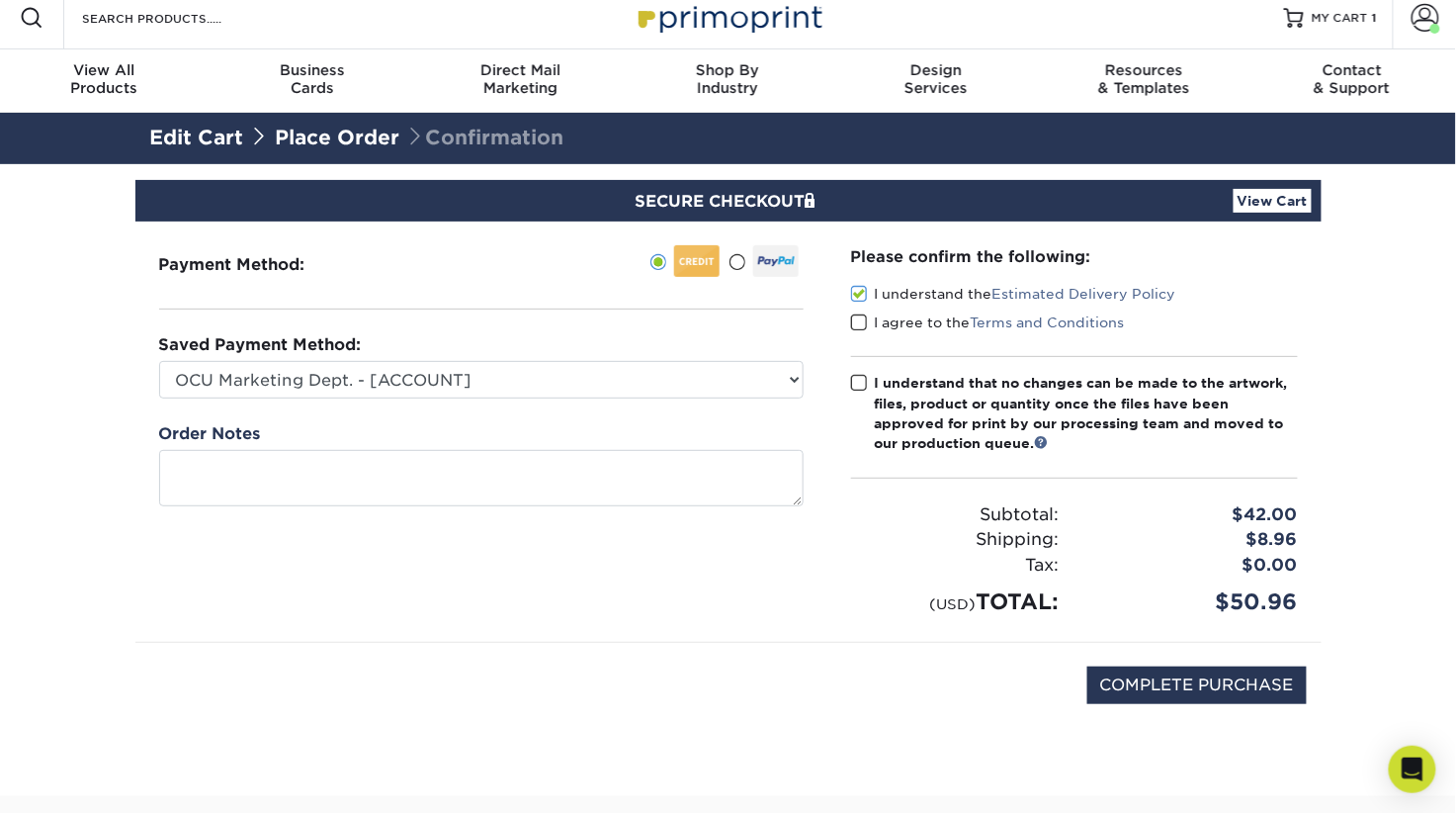 click at bounding box center [859, 322] 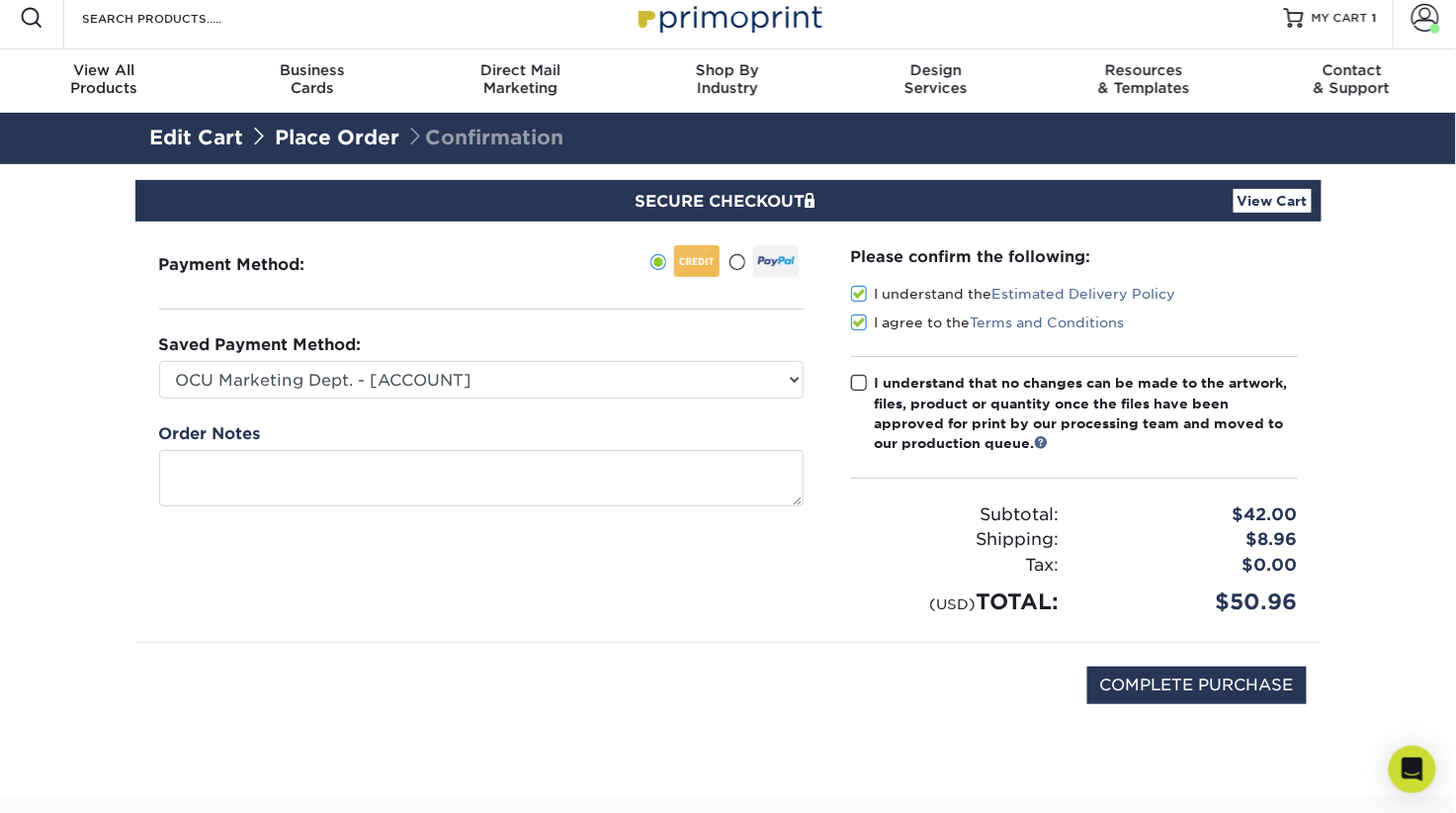 click at bounding box center (859, 383) 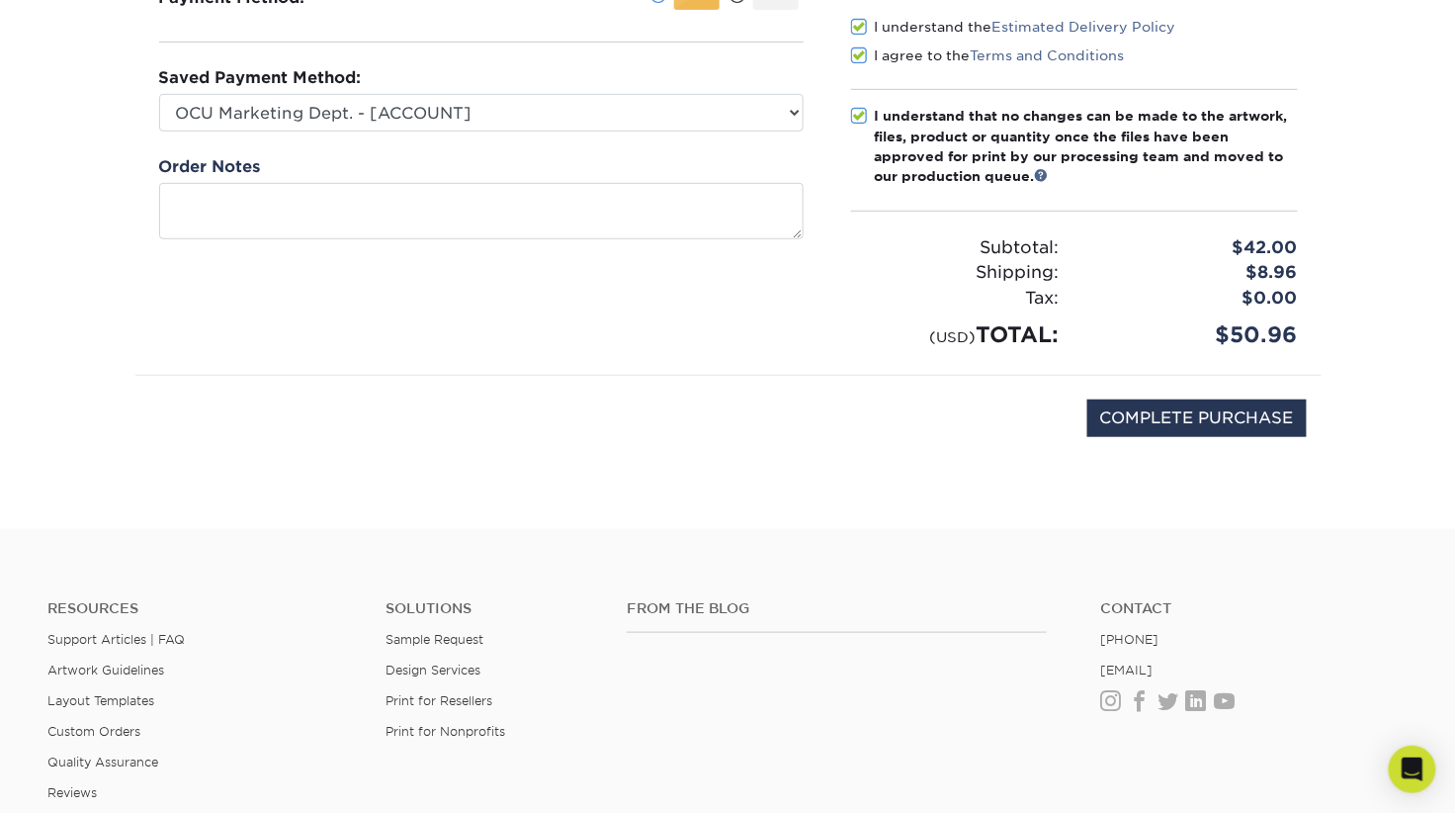 scroll, scrollTop: 325, scrollLeft: 0, axis: vertical 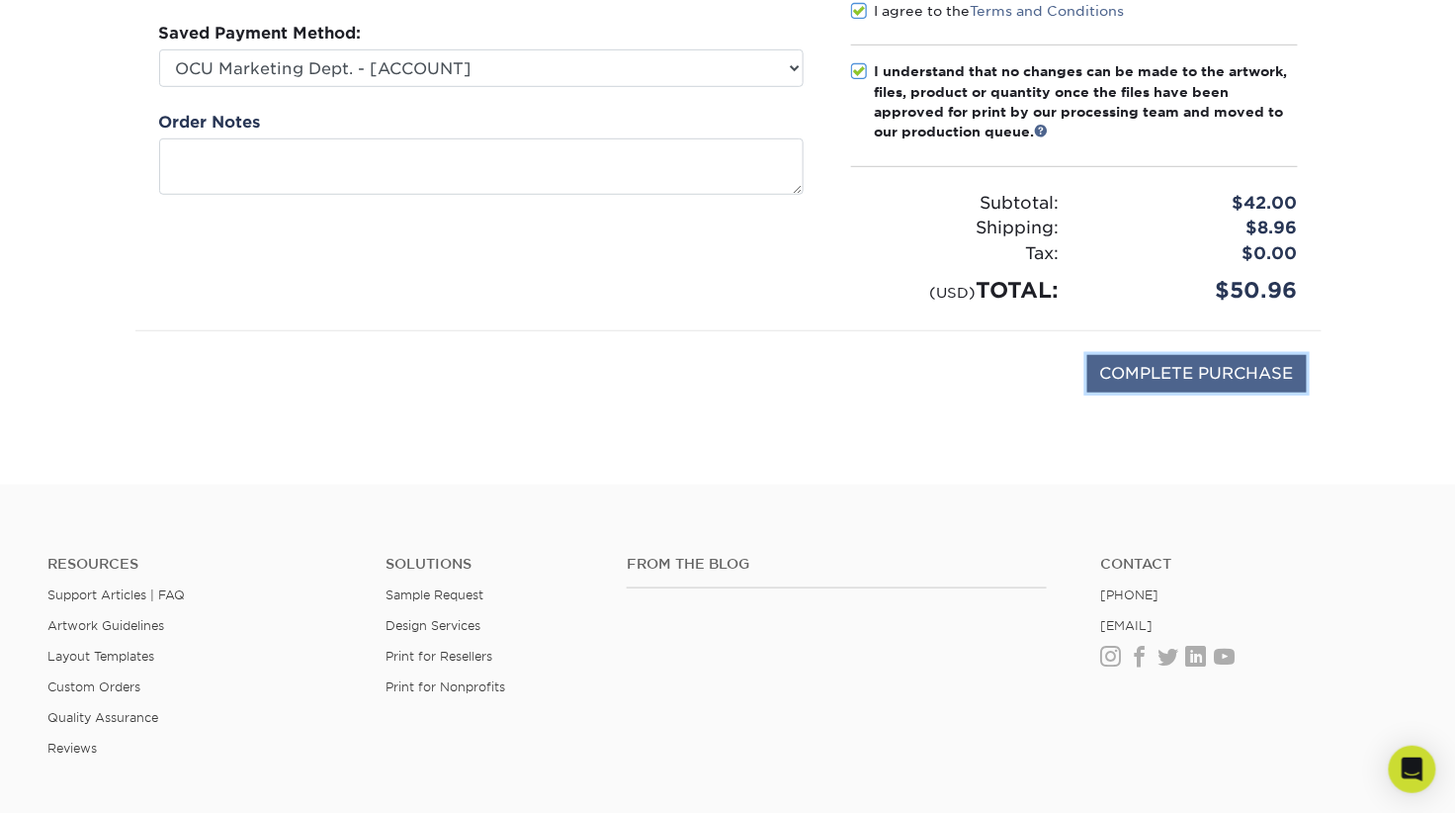 click on "COMPLETE PURCHASE" at bounding box center (1197, 374) 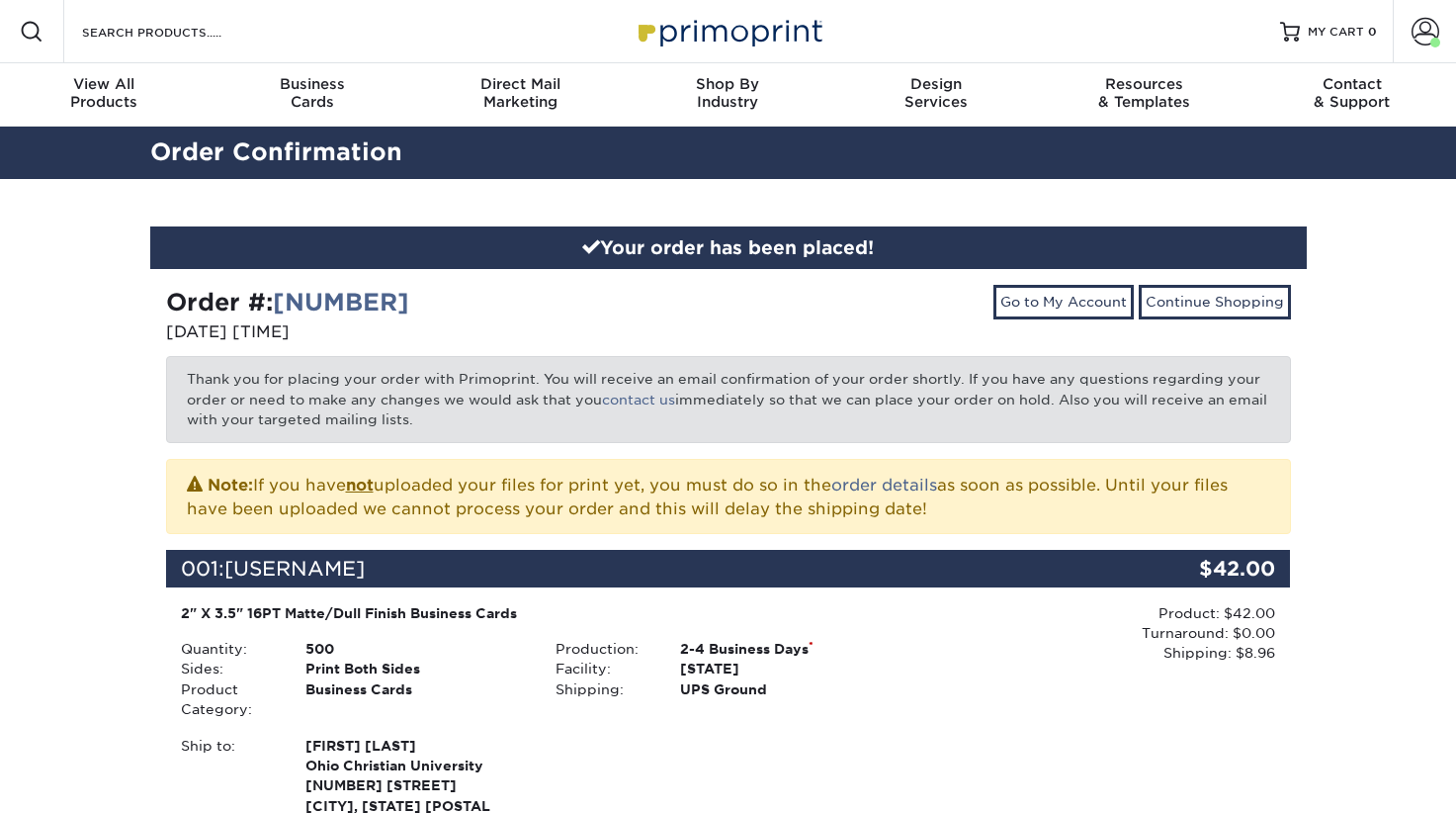 scroll, scrollTop: 0, scrollLeft: 0, axis: both 